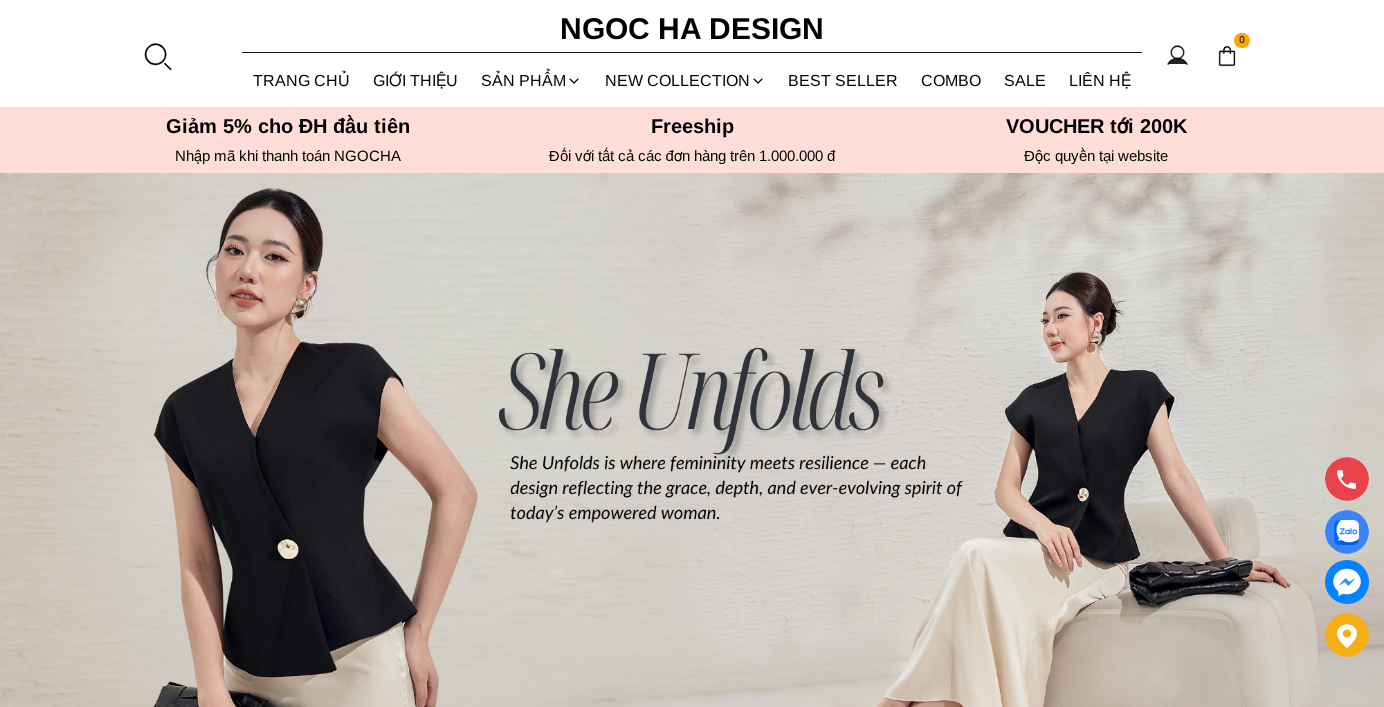 scroll, scrollTop: 0, scrollLeft: 0, axis: both 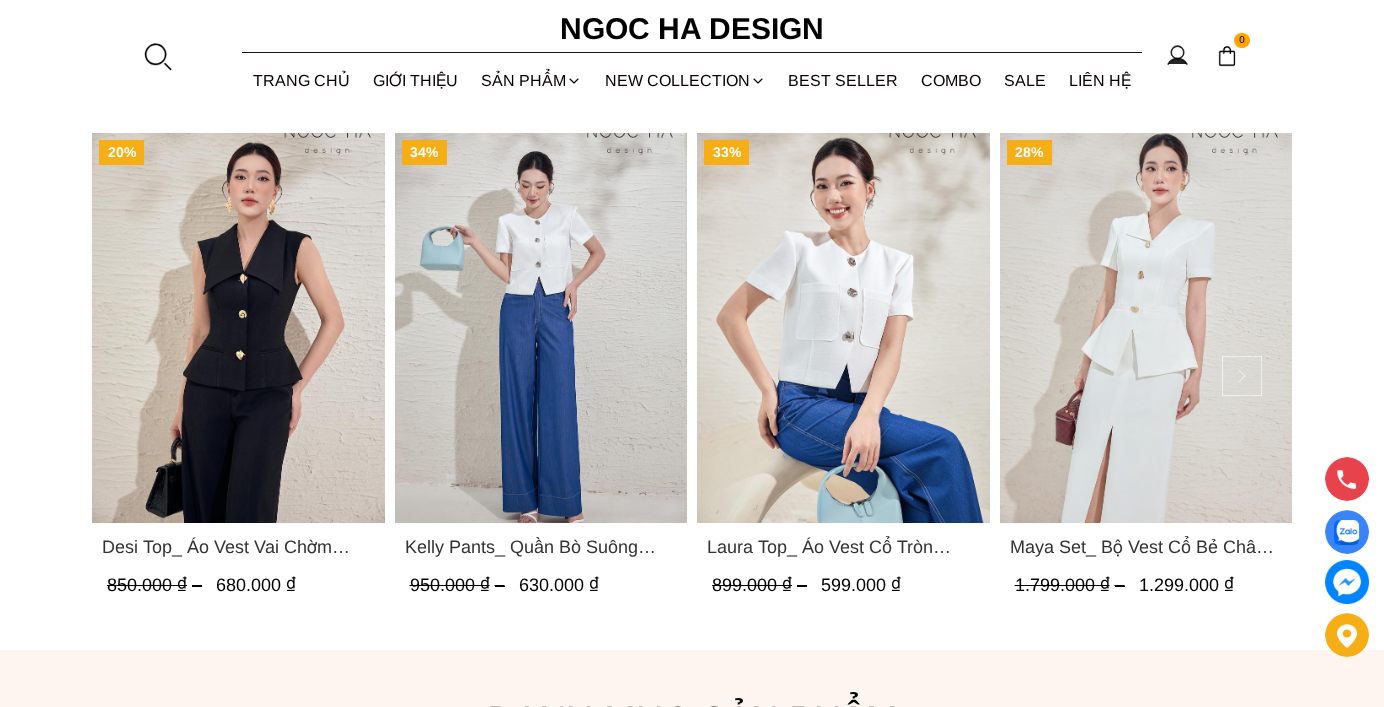 click at bounding box center (1242, 376) 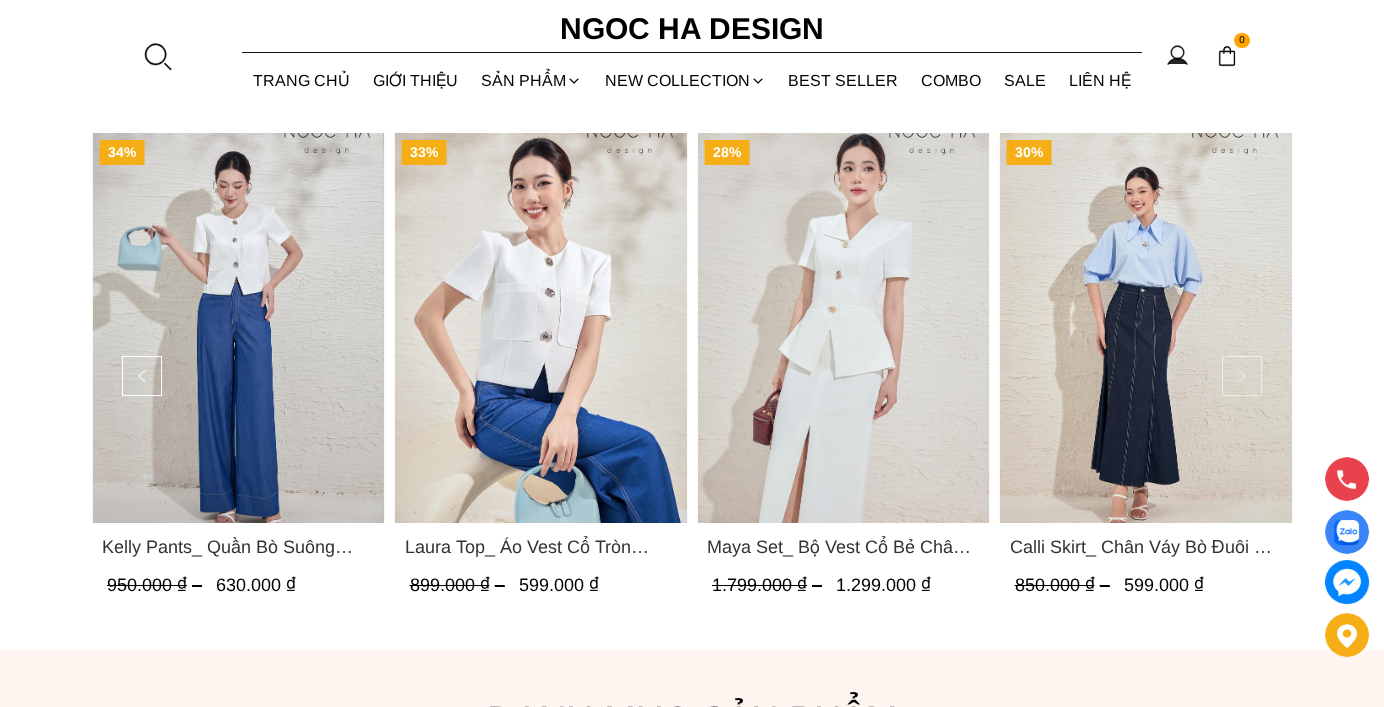 click at bounding box center (1242, 376) 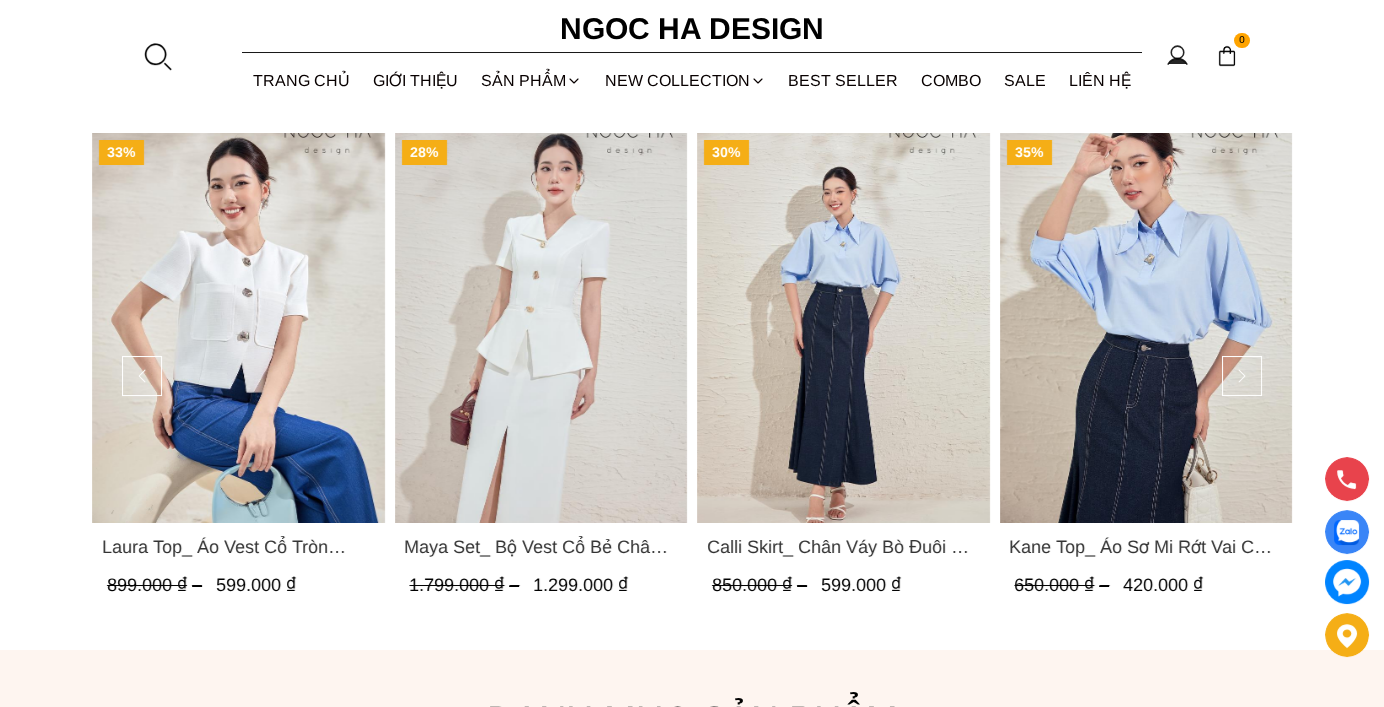 type 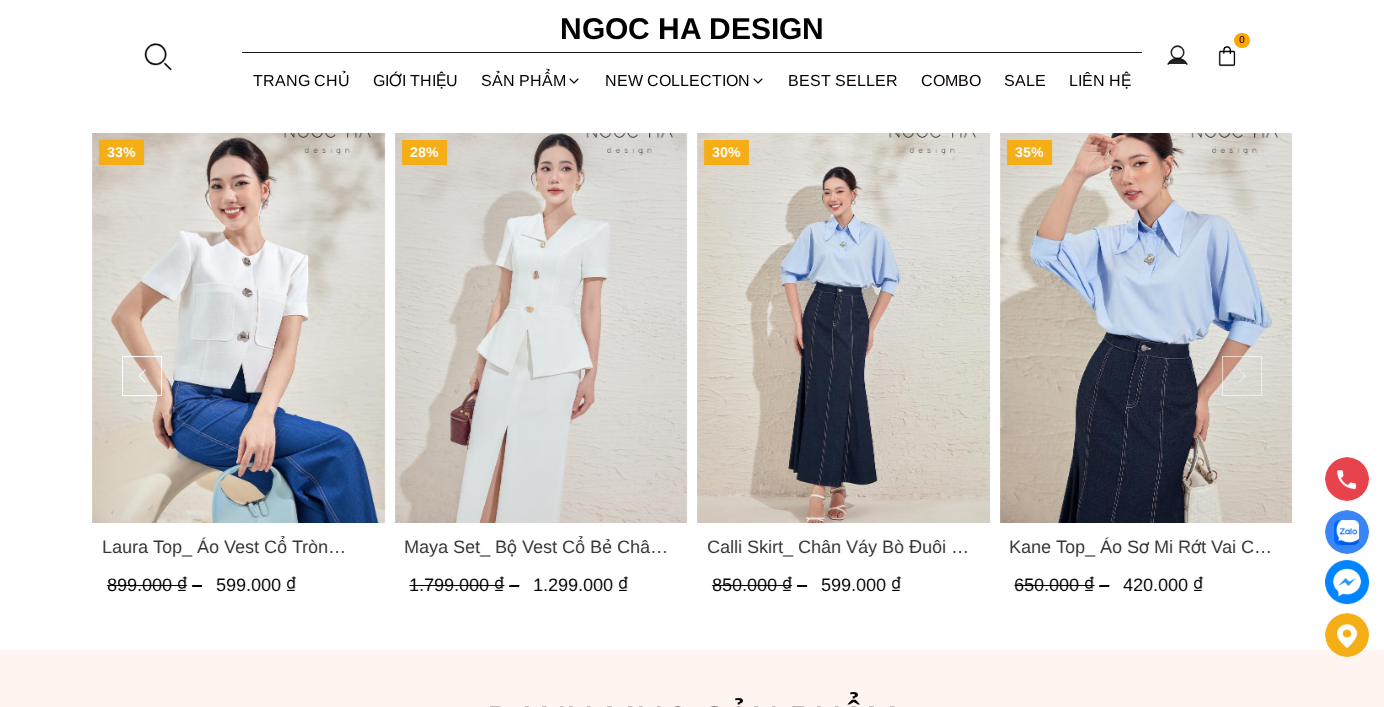 click at bounding box center [1242, 376] 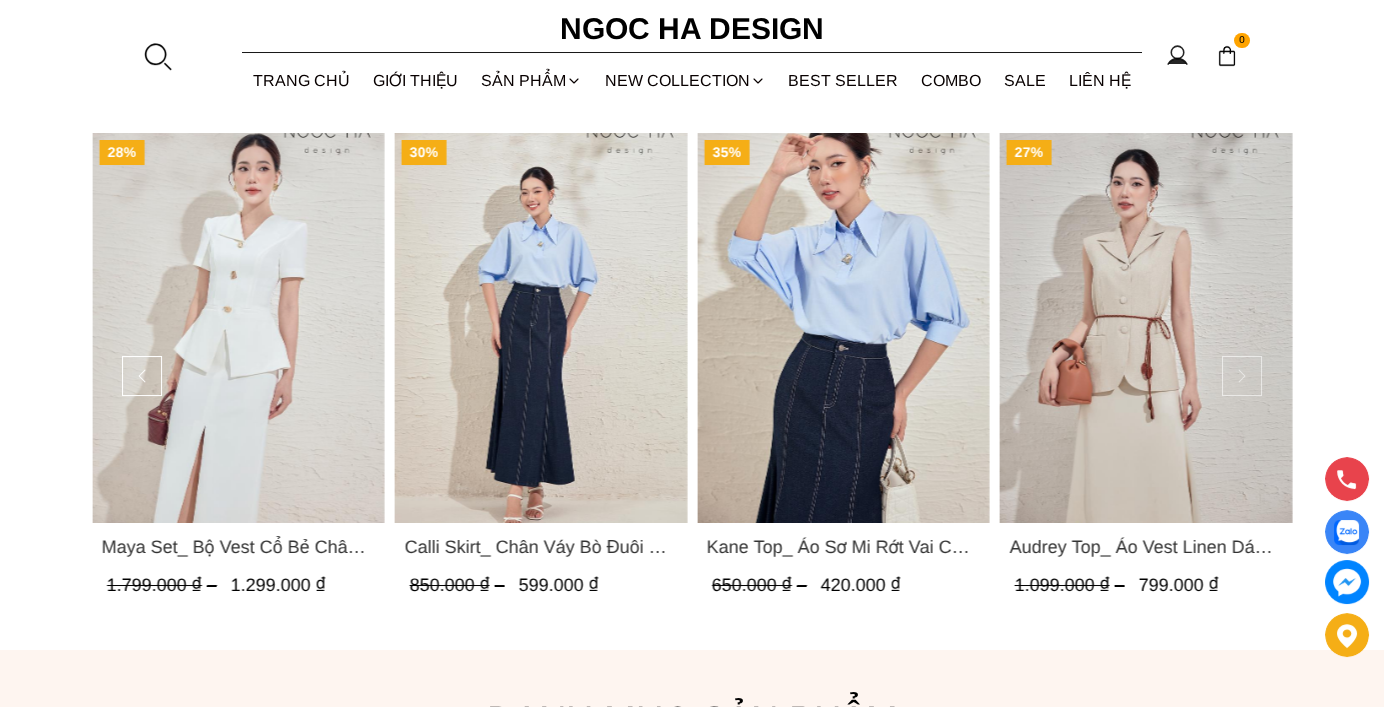 click at bounding box center (1242, 376) 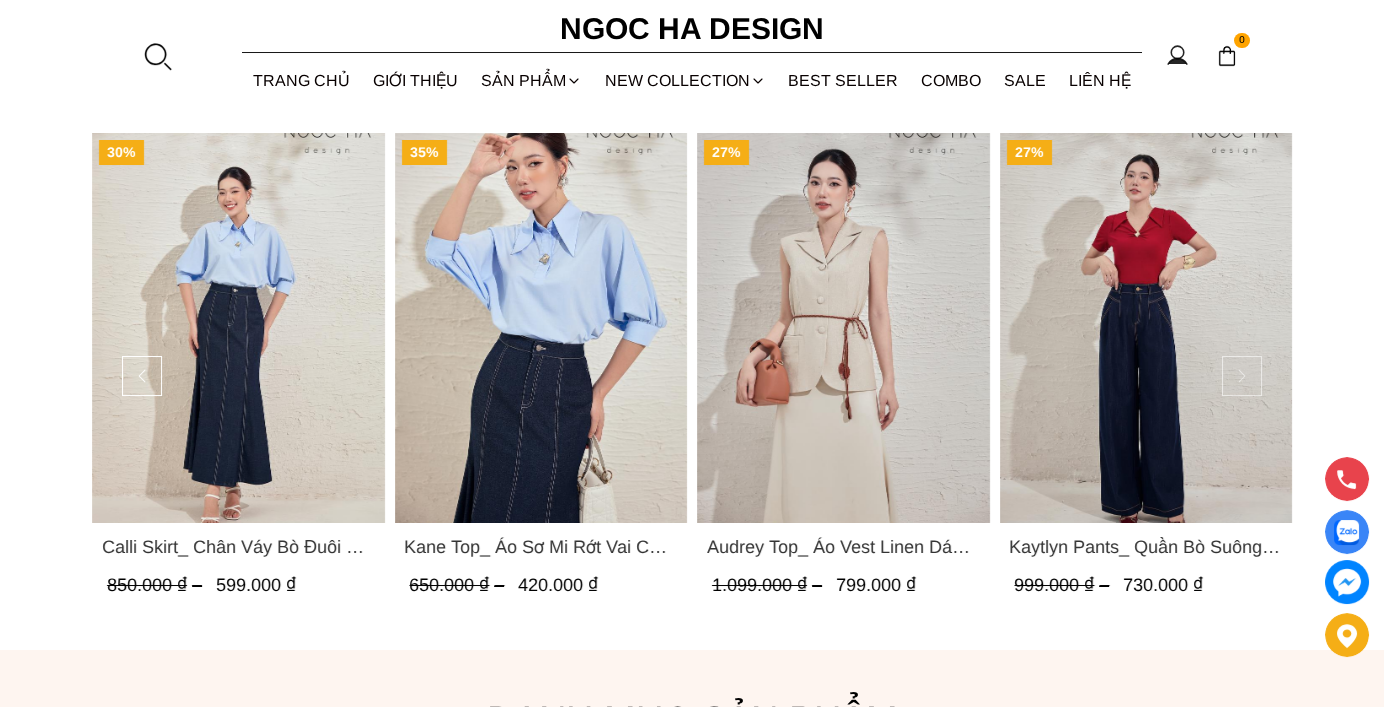 click at bounding box center [1242, 376] 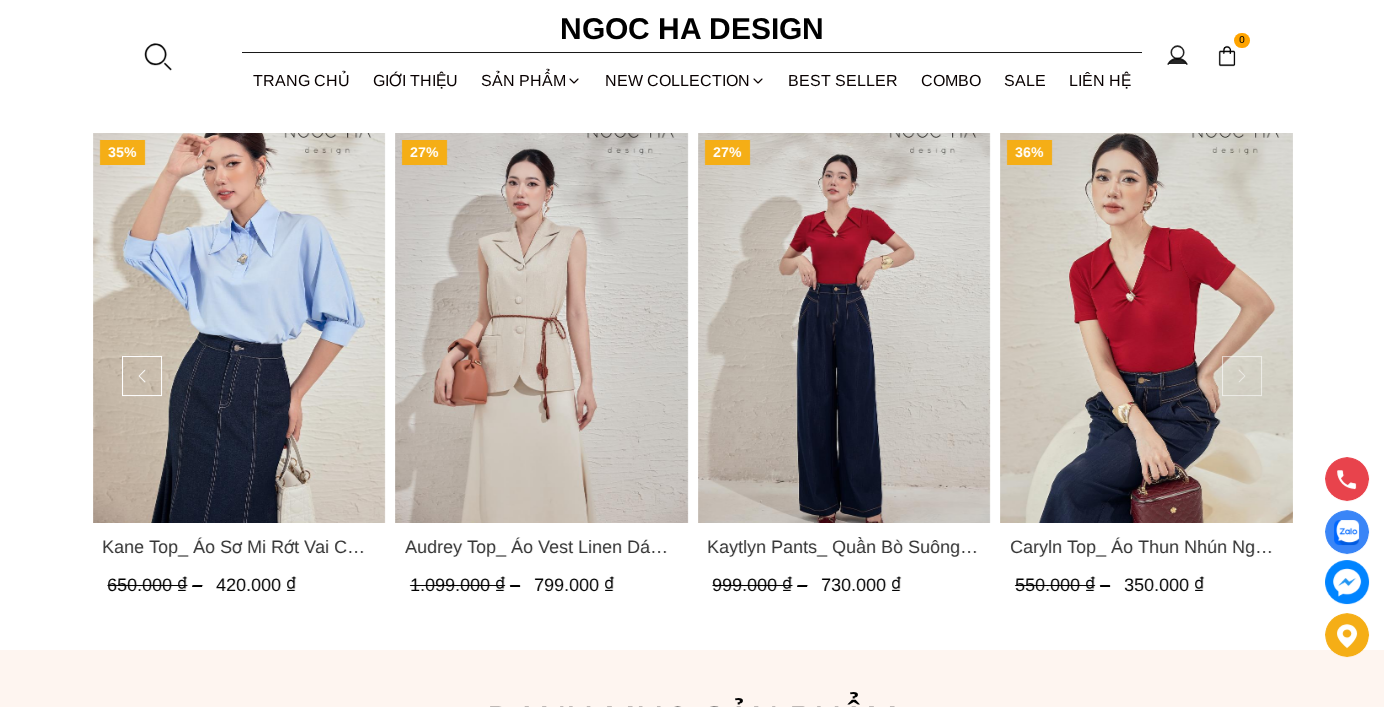 click at bounding box center (1242, 376) 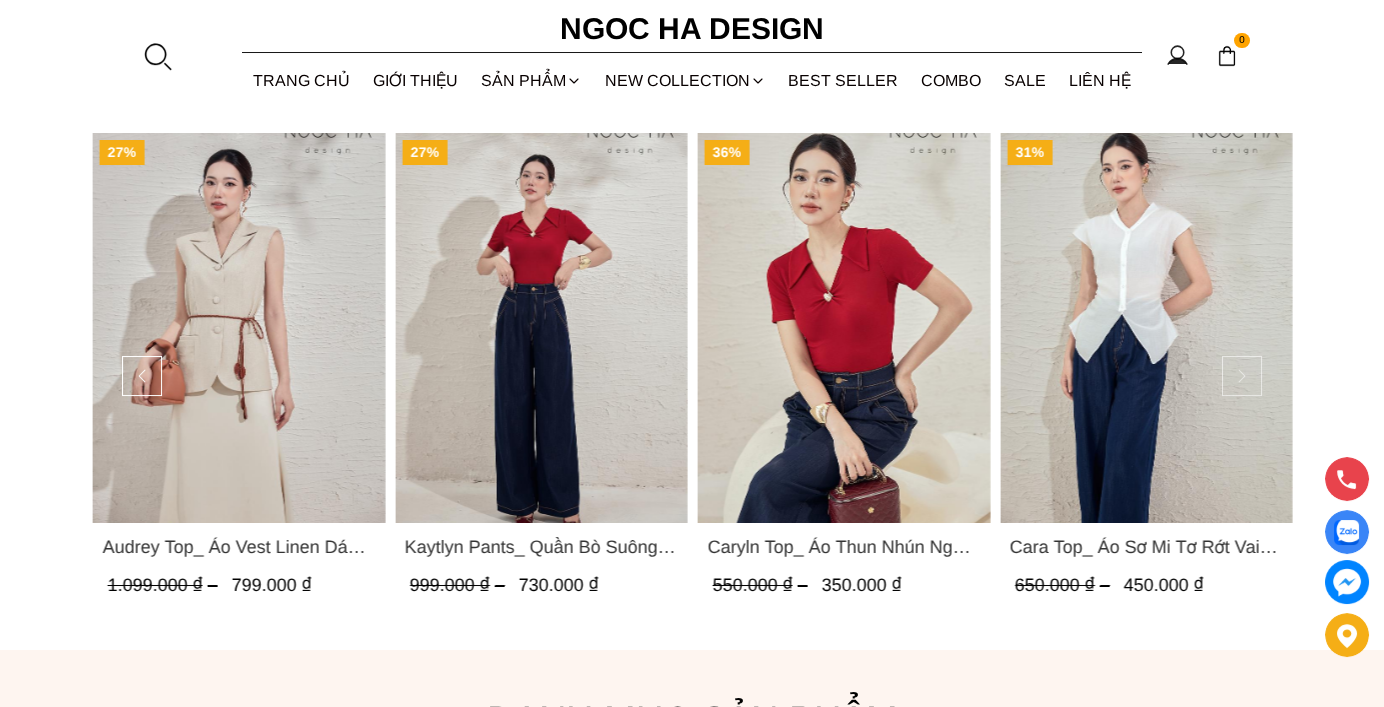 click at bounding box center [1242, 376] 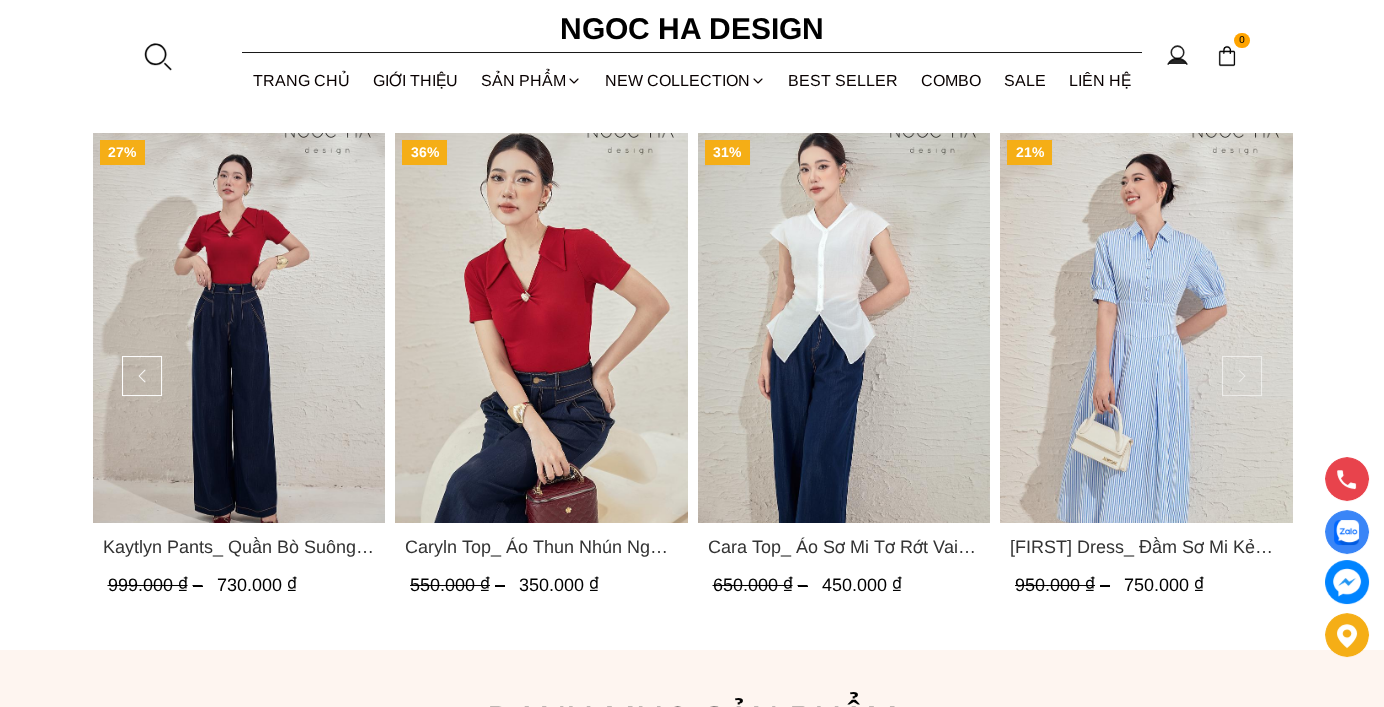 click at bounding box center (1242, 376) 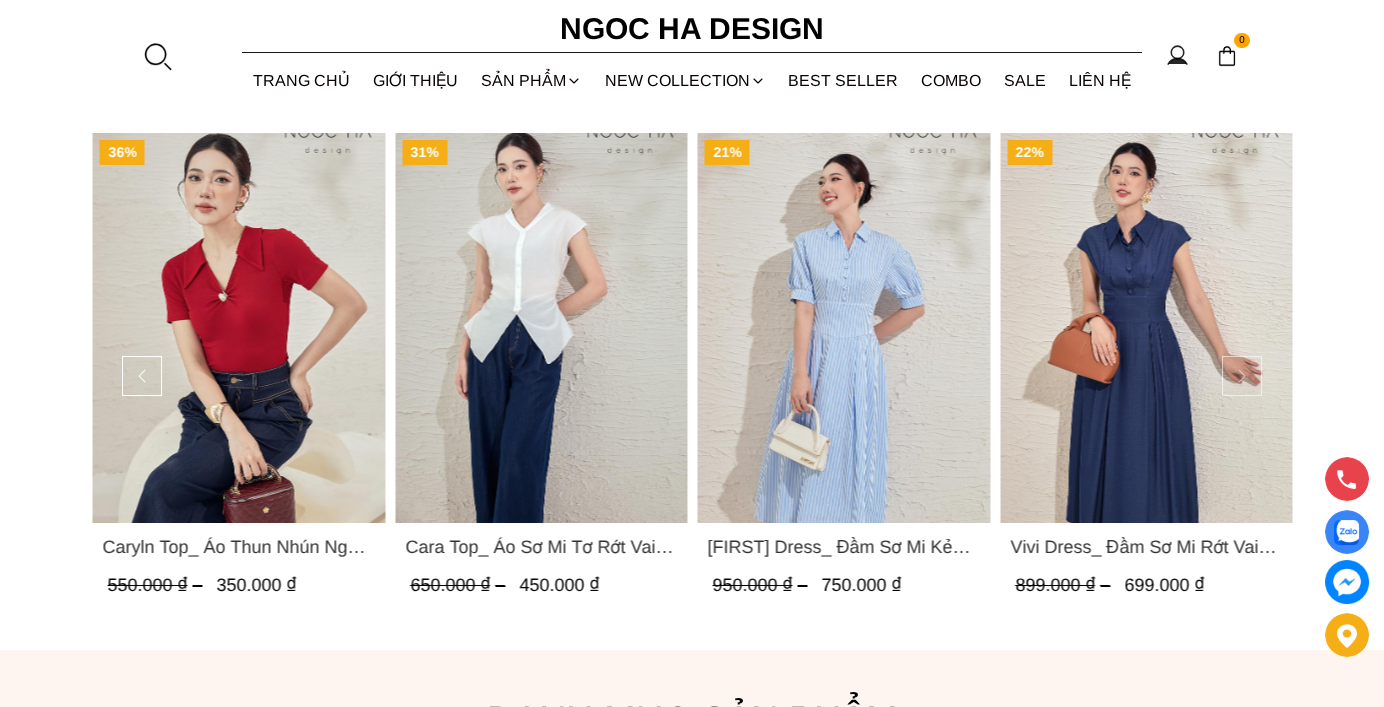 click at bounding box center (1242, 376) 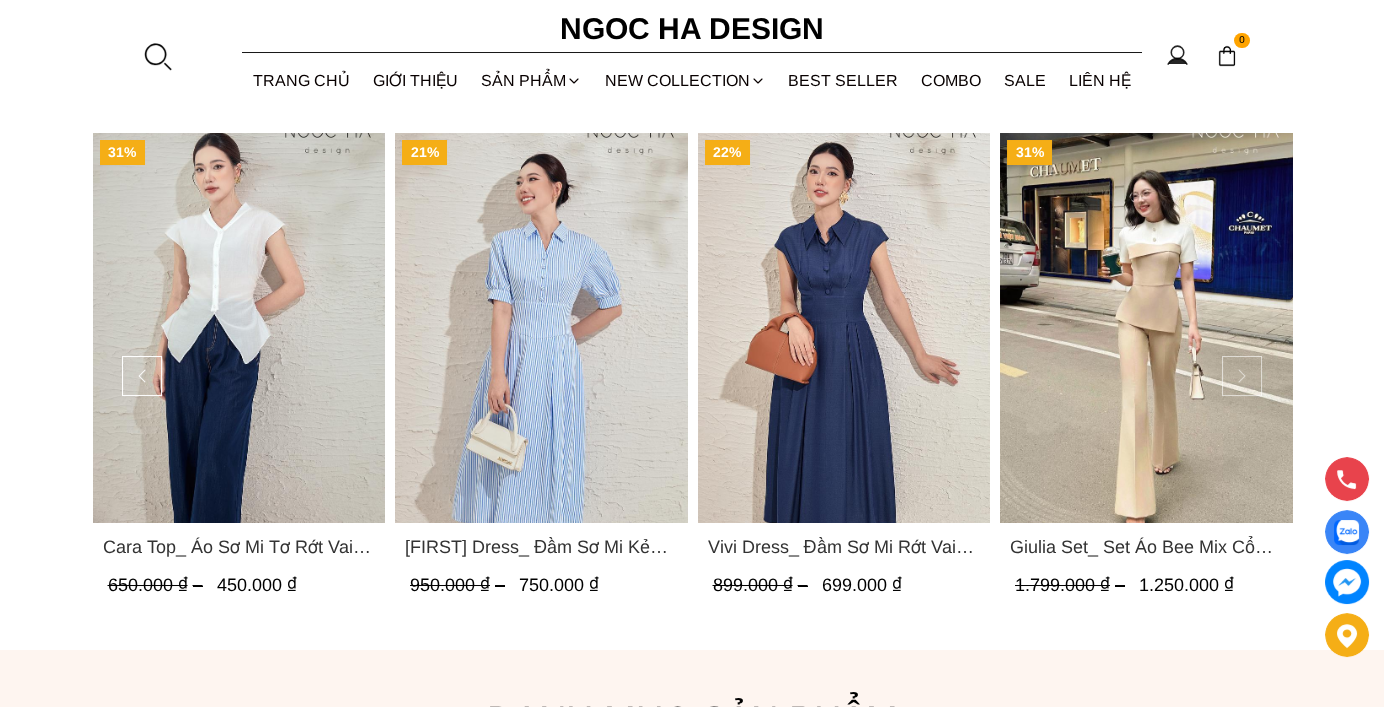 click at bounding box center [1242, 376] 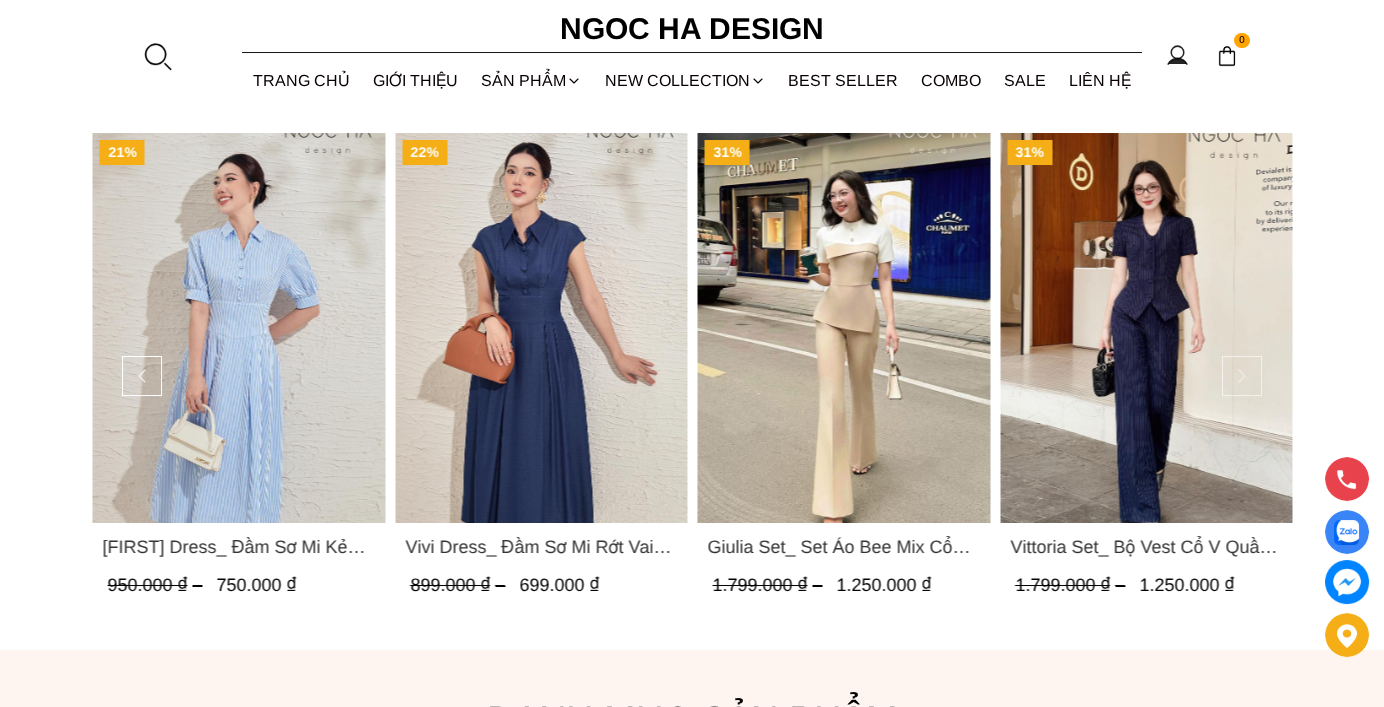 click at bounding box center [1242, 376] 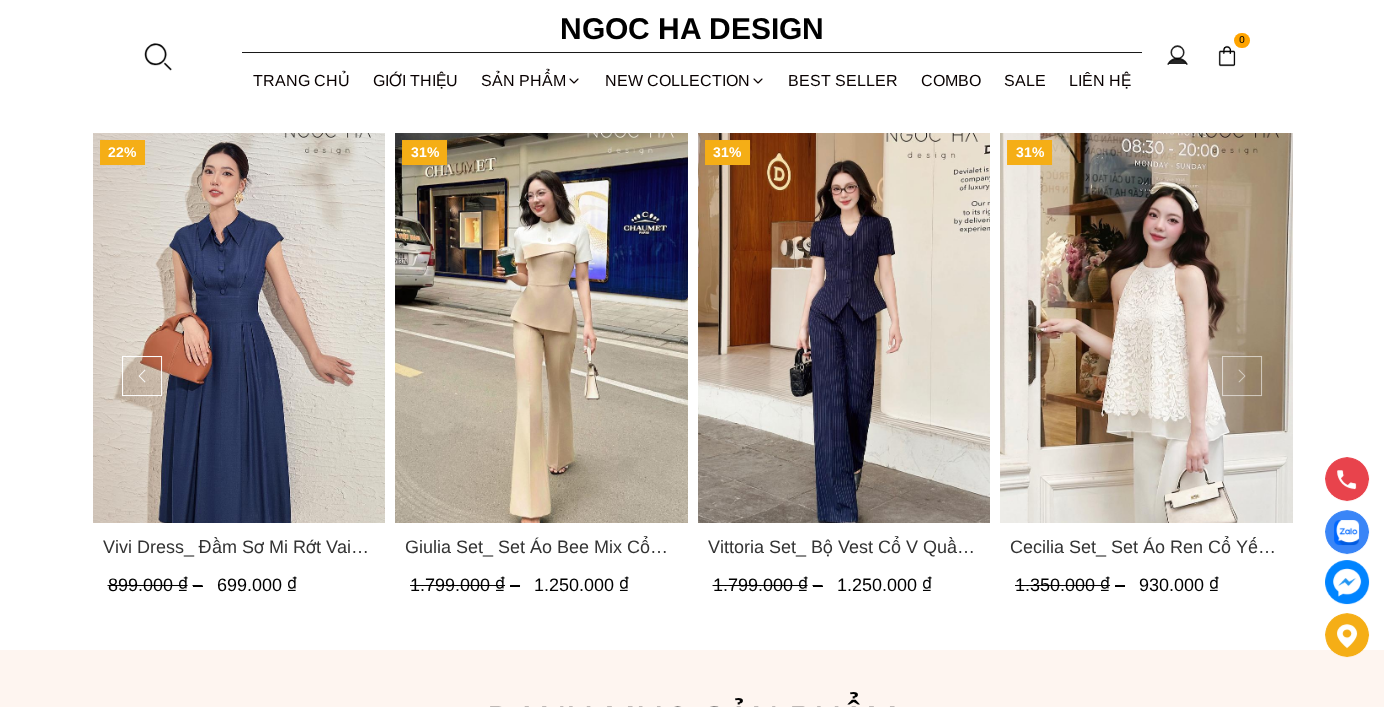 click at bounding box center [1242, 376] 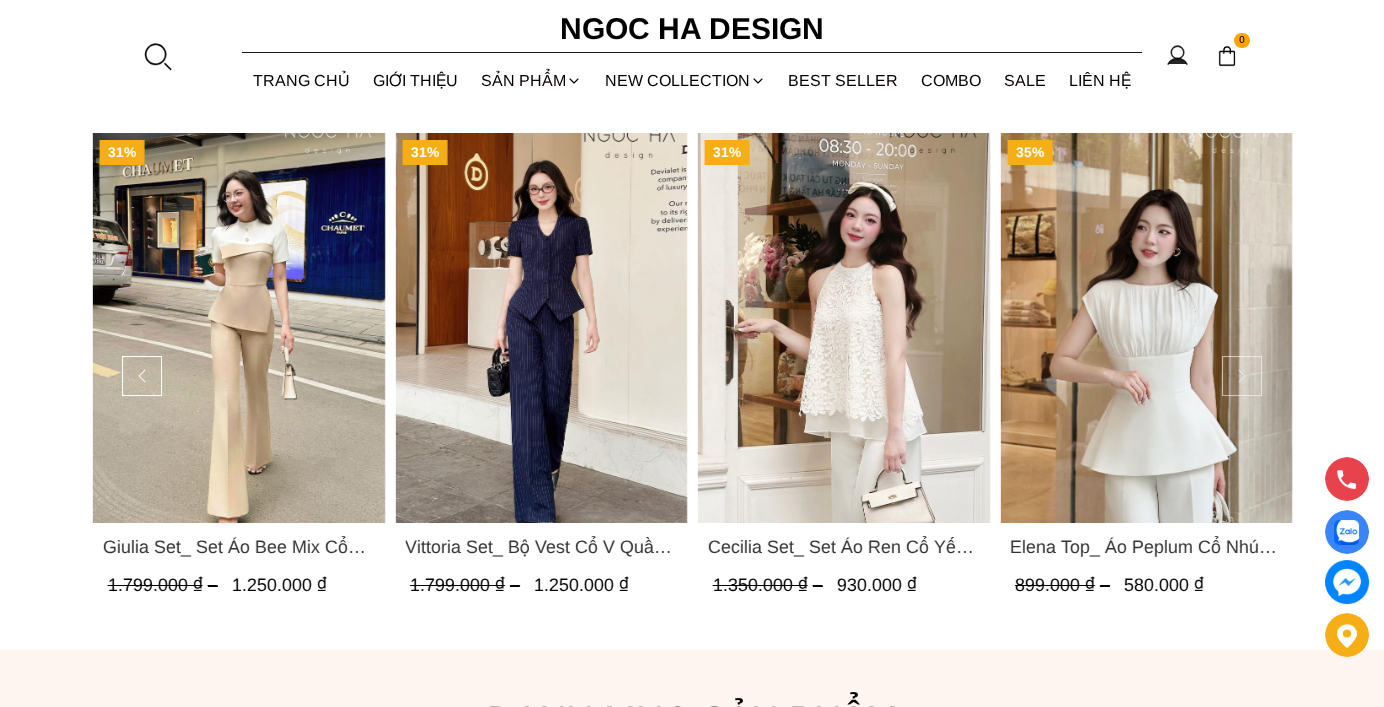 click at bounding box center (1242, 376) 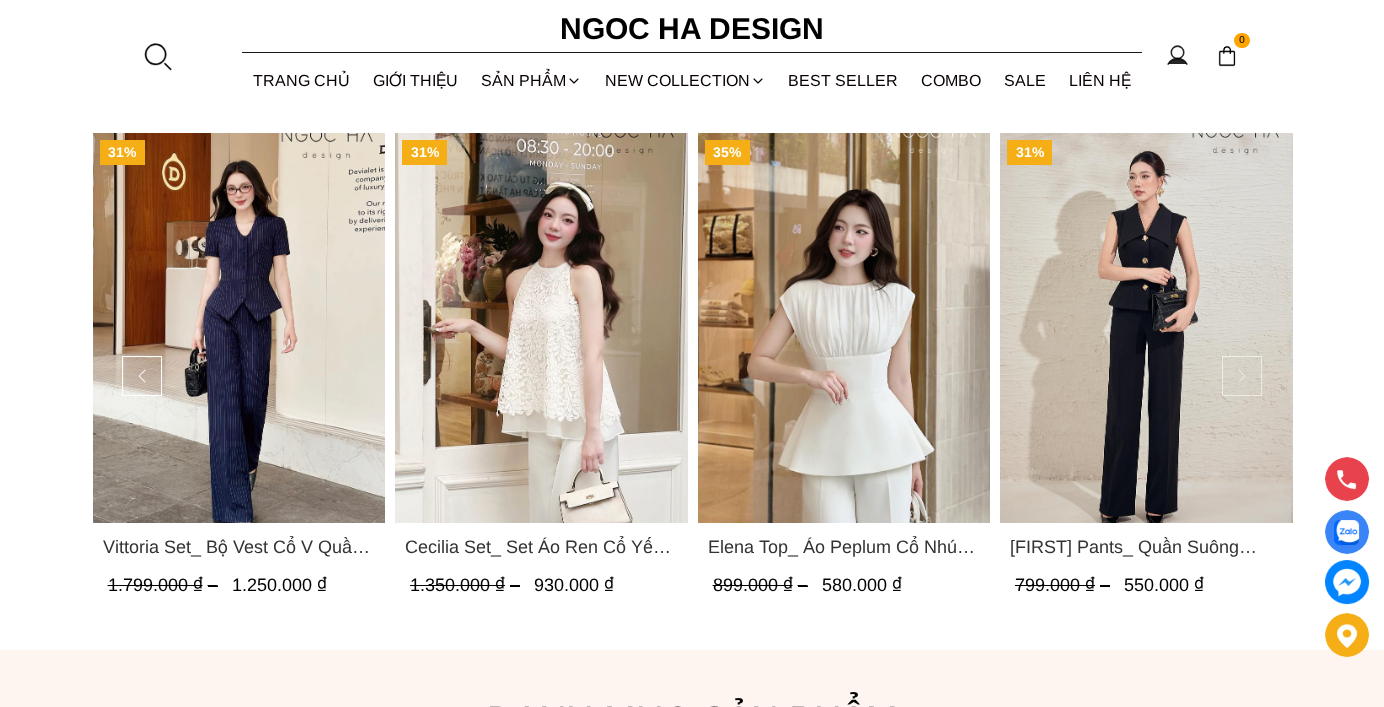 click at bounding box center [1242, 376] 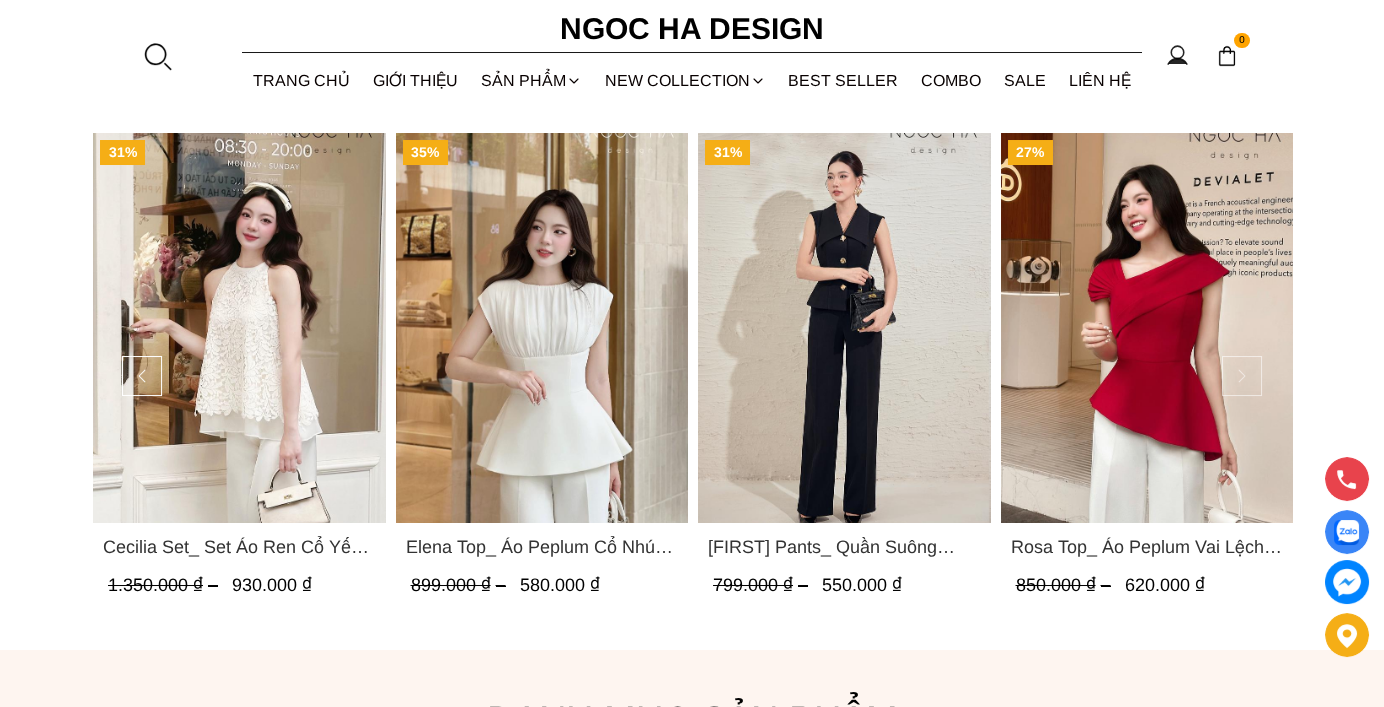 click at bounding box center (1242, 376) 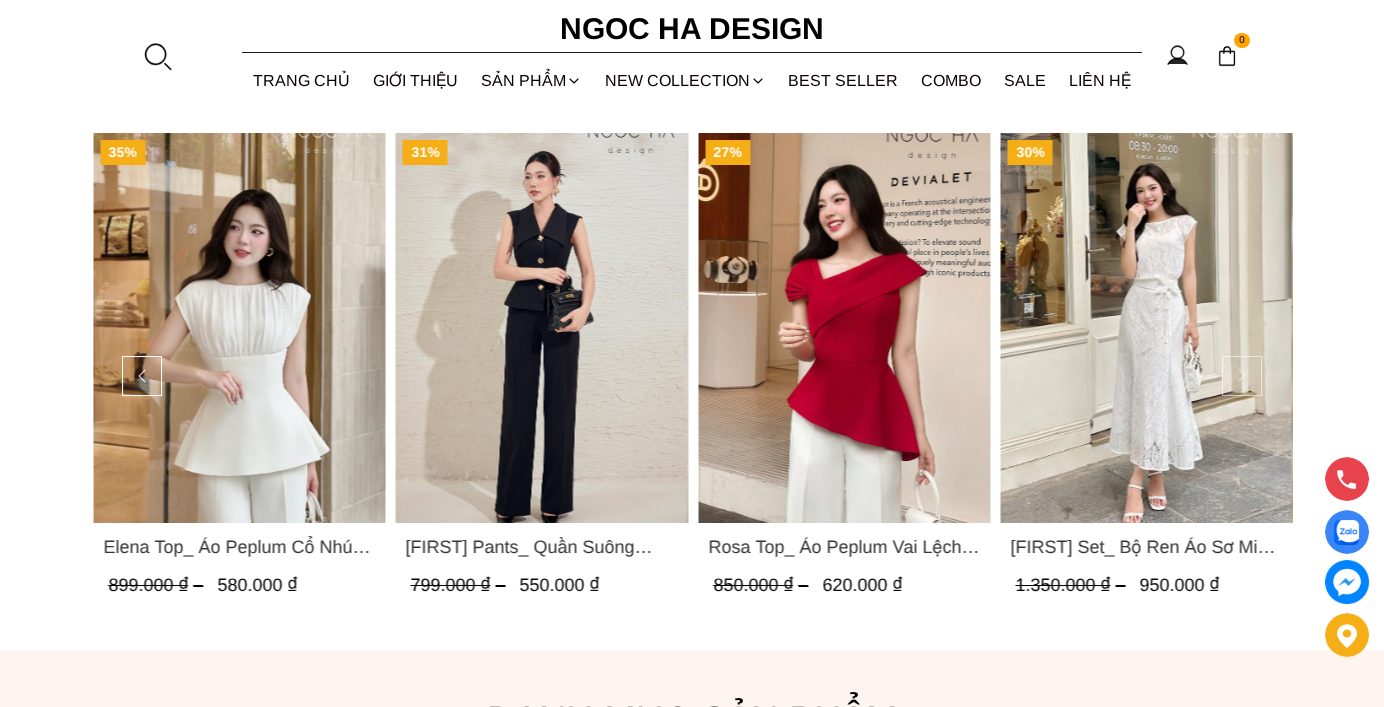 click at bounding box center (1242, 376) 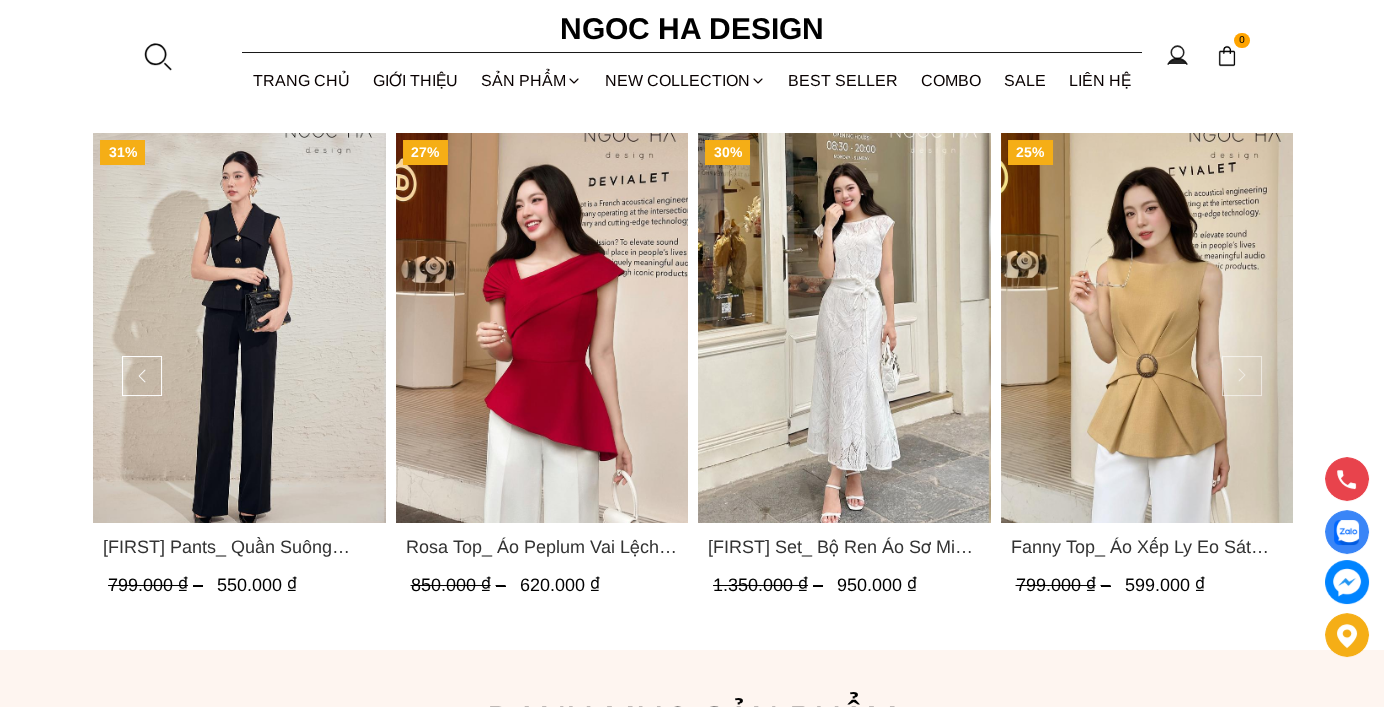 click at bounding box center [1242, 376] 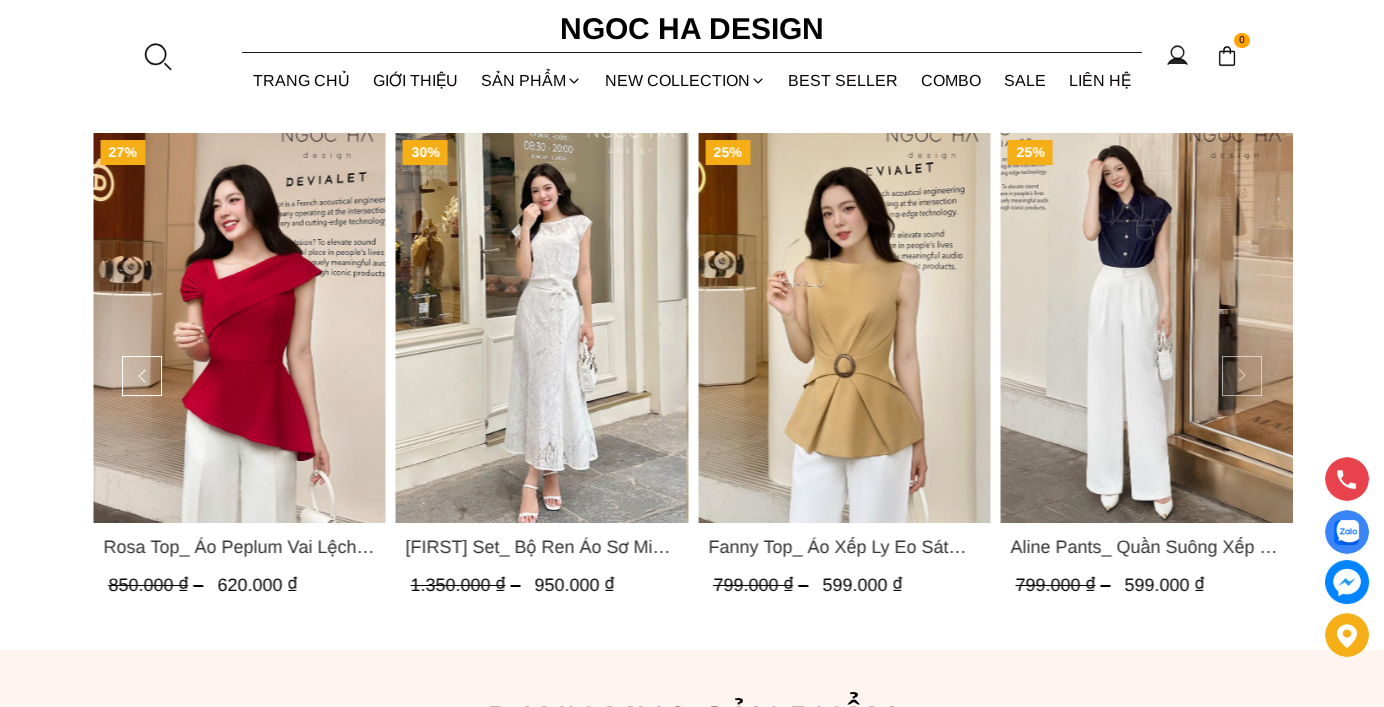 click at bounding box center [1242, 376] 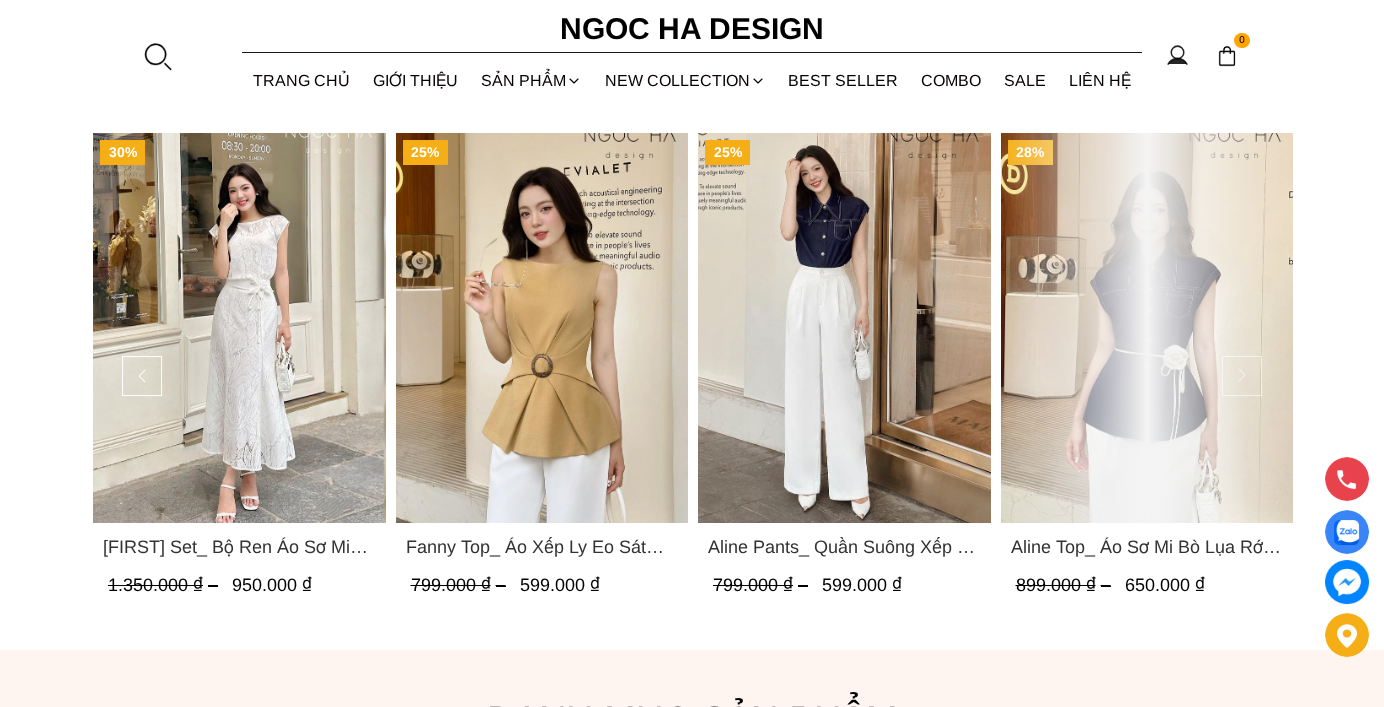 click at bounding box center (1242, 376) 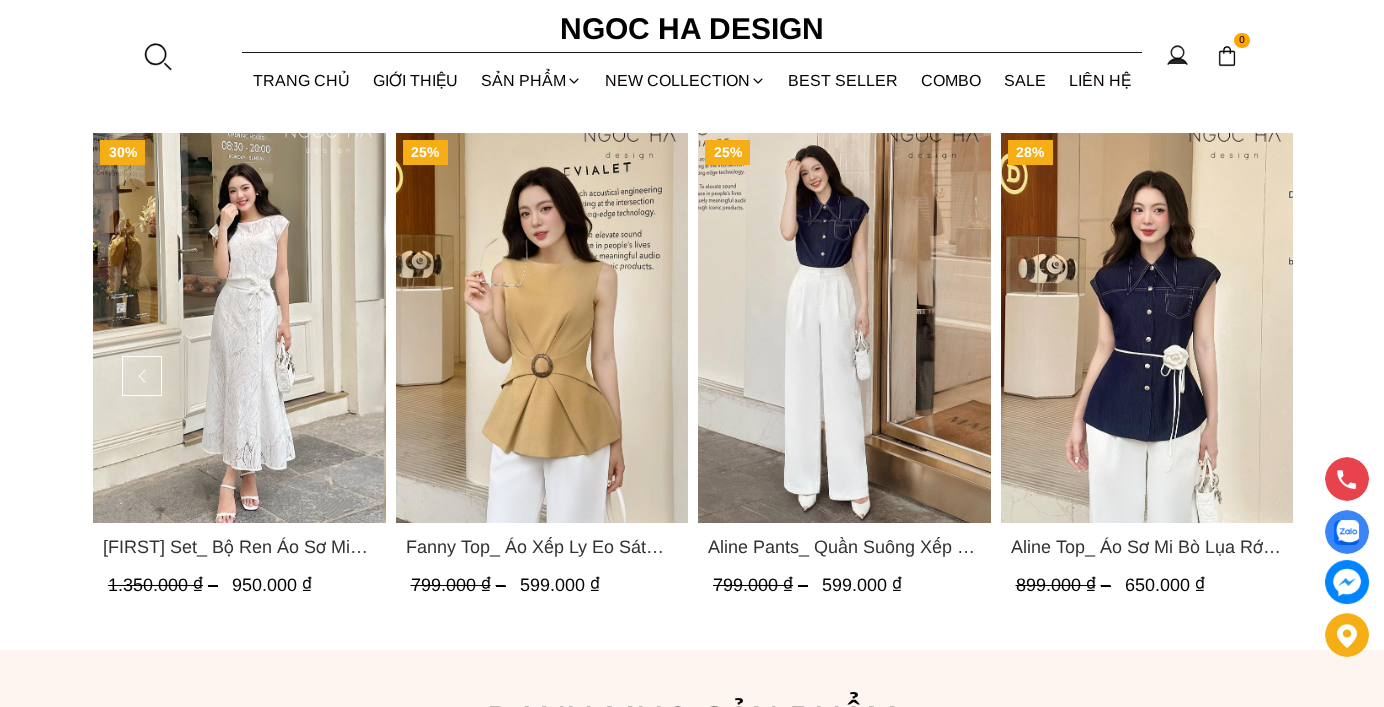 click at bounding box center [1147, 328] 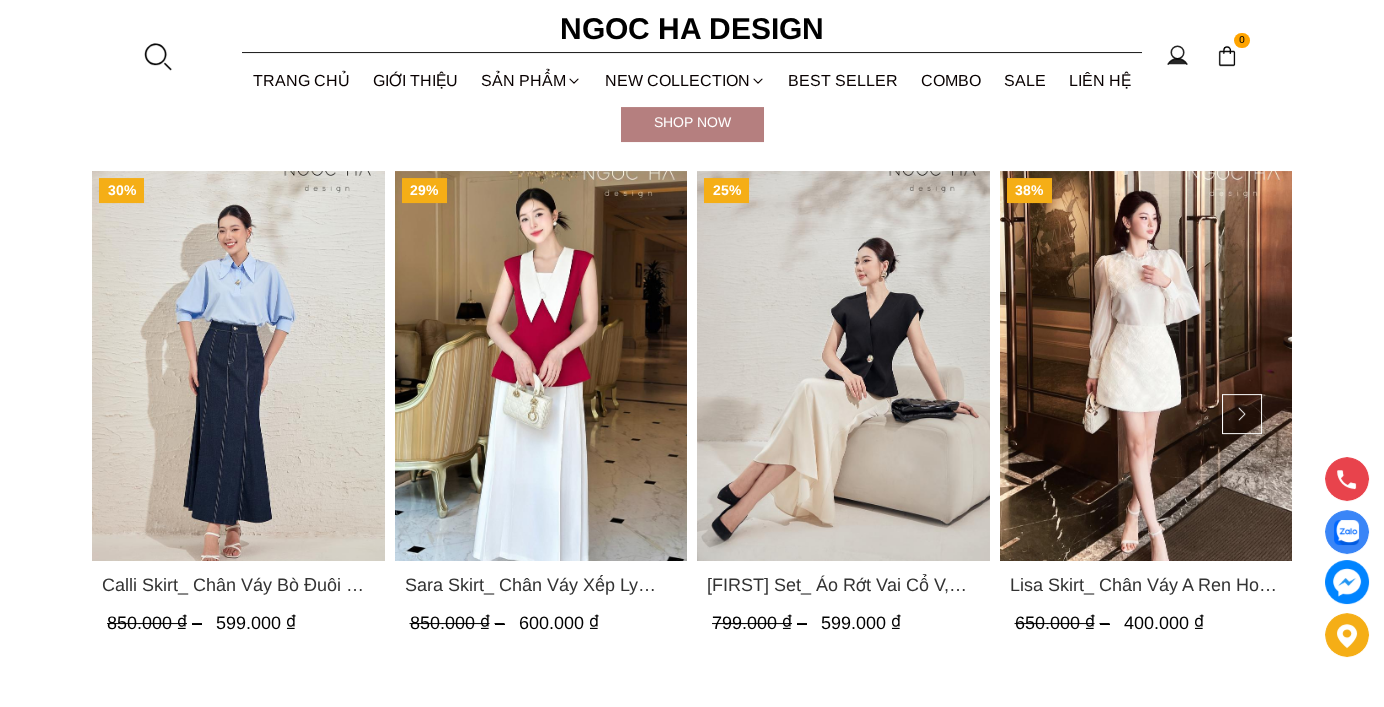 scroll, scrollTop: 4192, scrollLeft: 0, axis: vertical 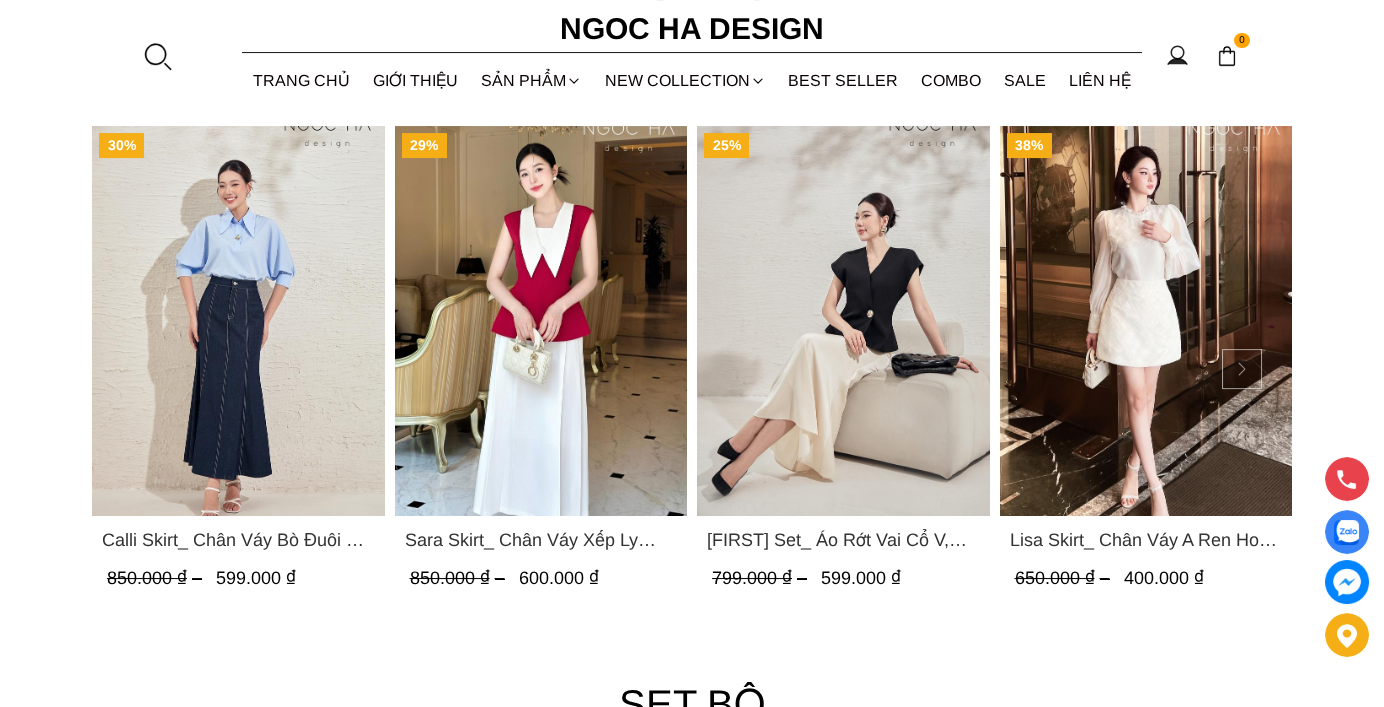 click at bounding box center [1242, 369] 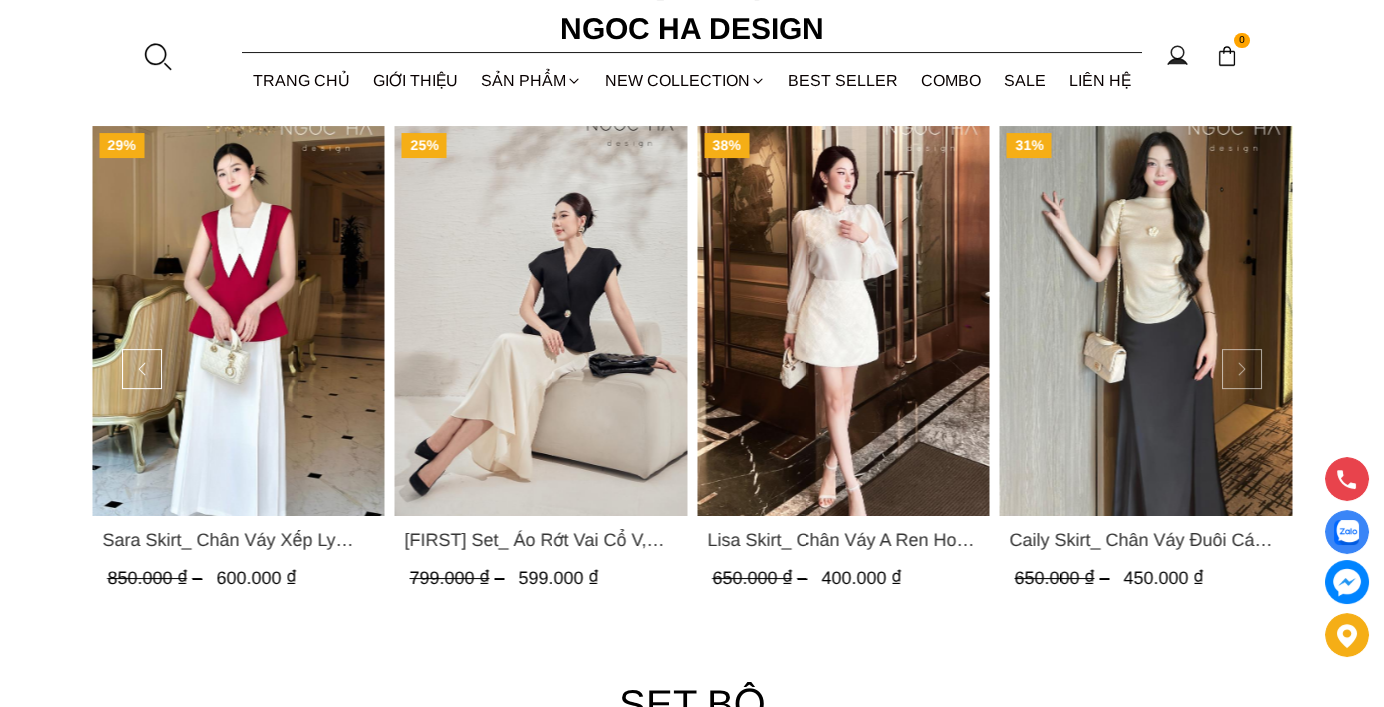 click at bounding box center [1242, 369] 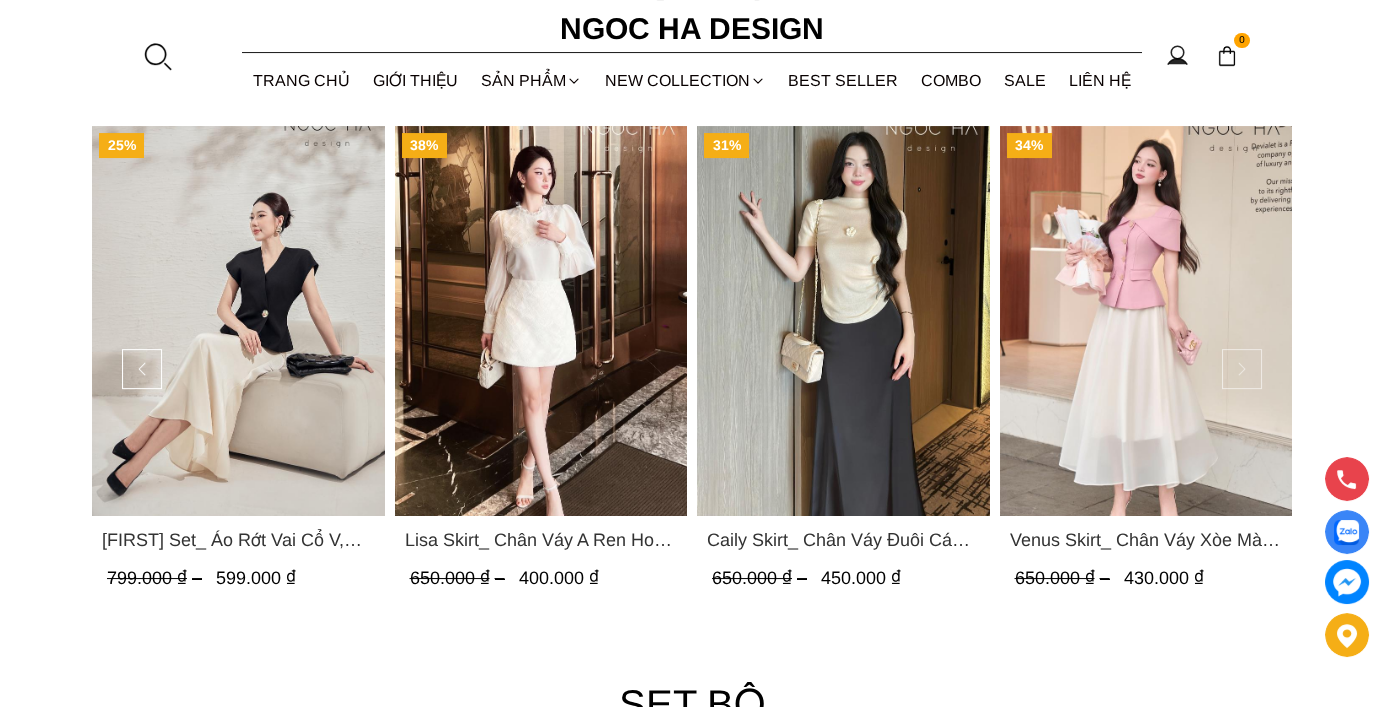click at bounding box center (1242, 369) 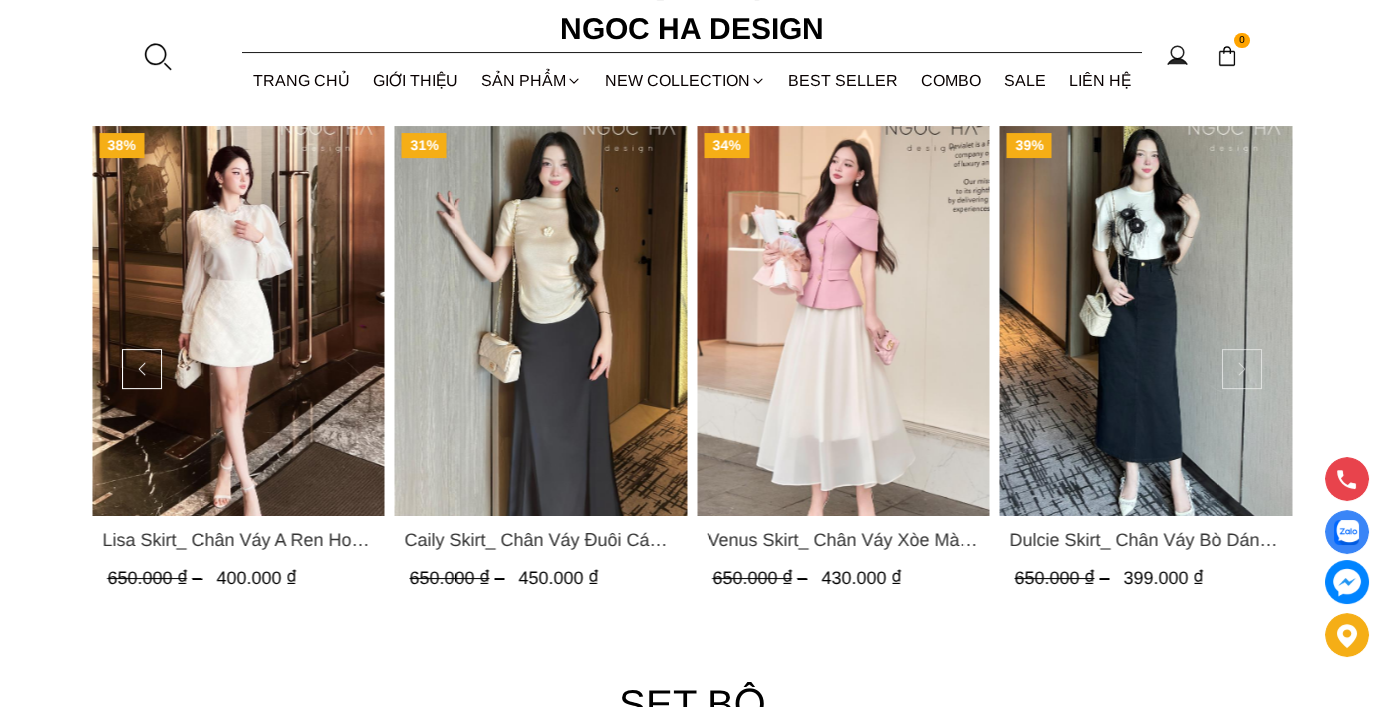click at bounding box center (1242, 369) 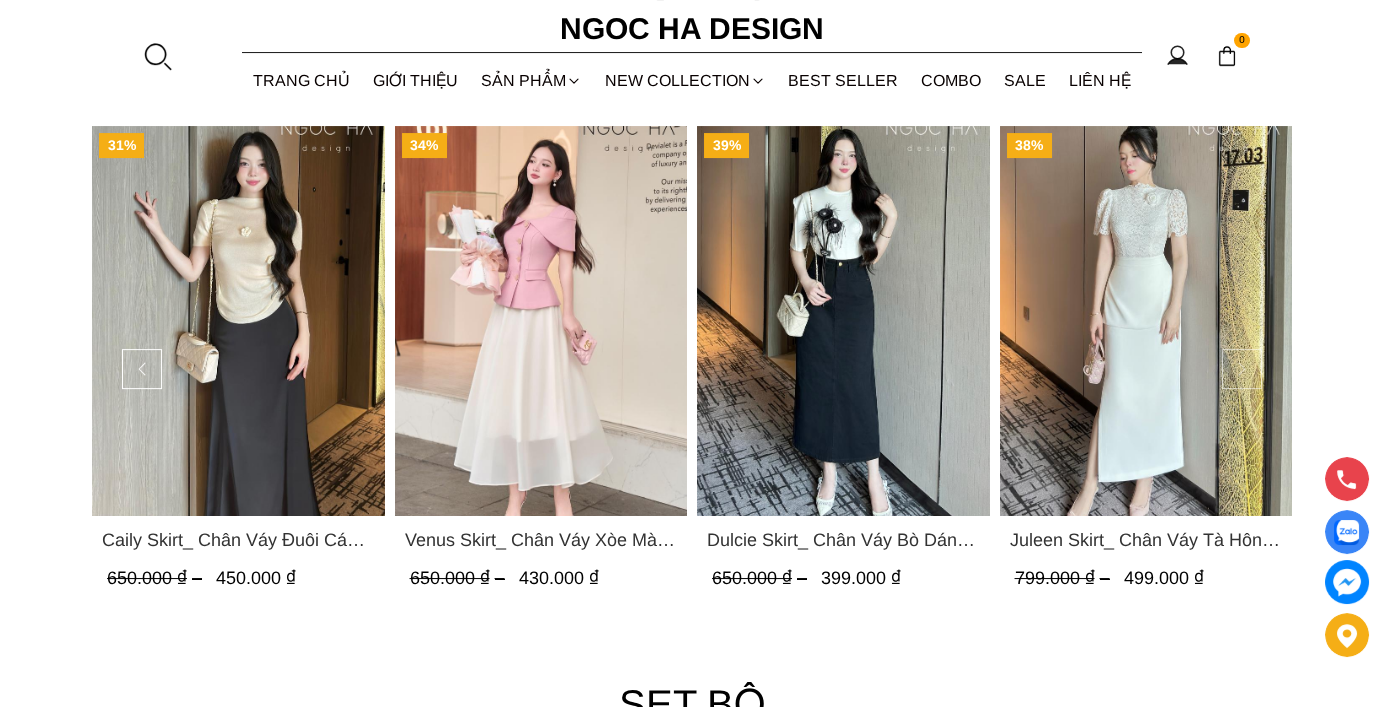 click at bounding box center [1242, 369] 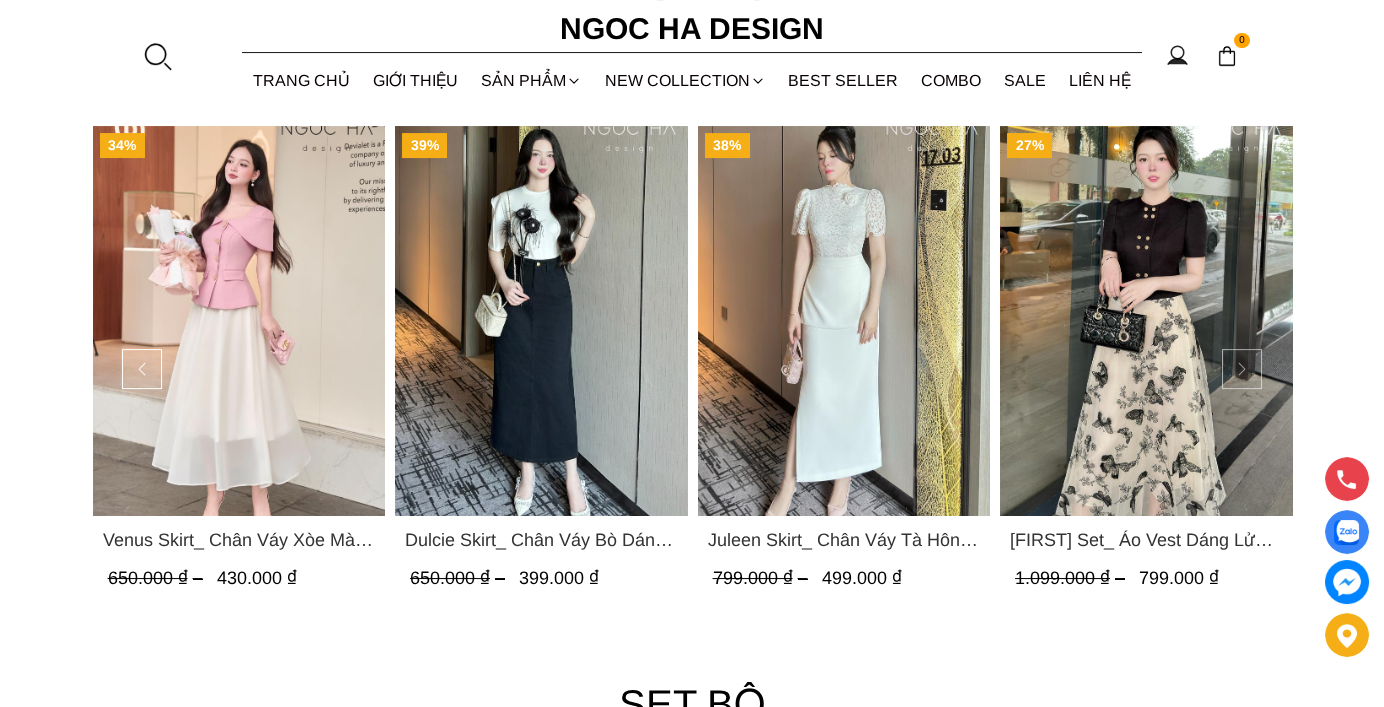 click at bounding box center [1242, 369] 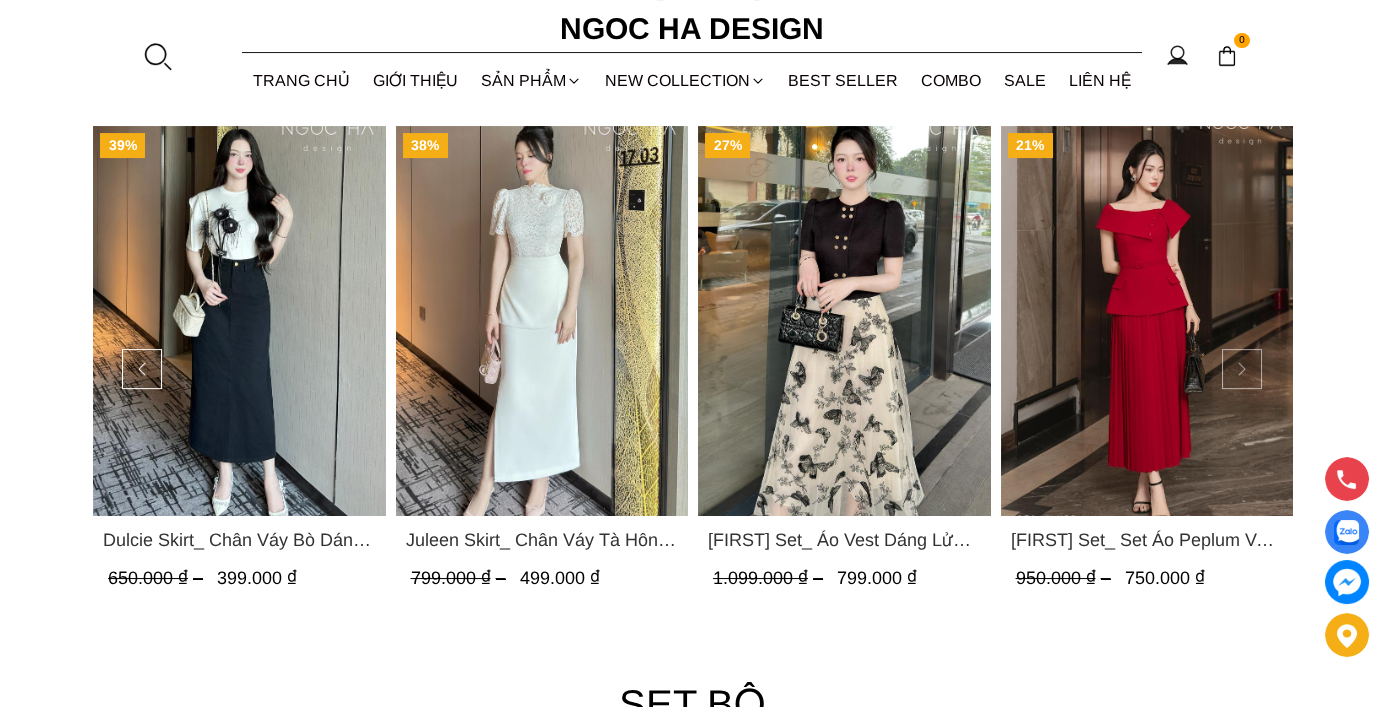 click at bounding box center [1242, 369] 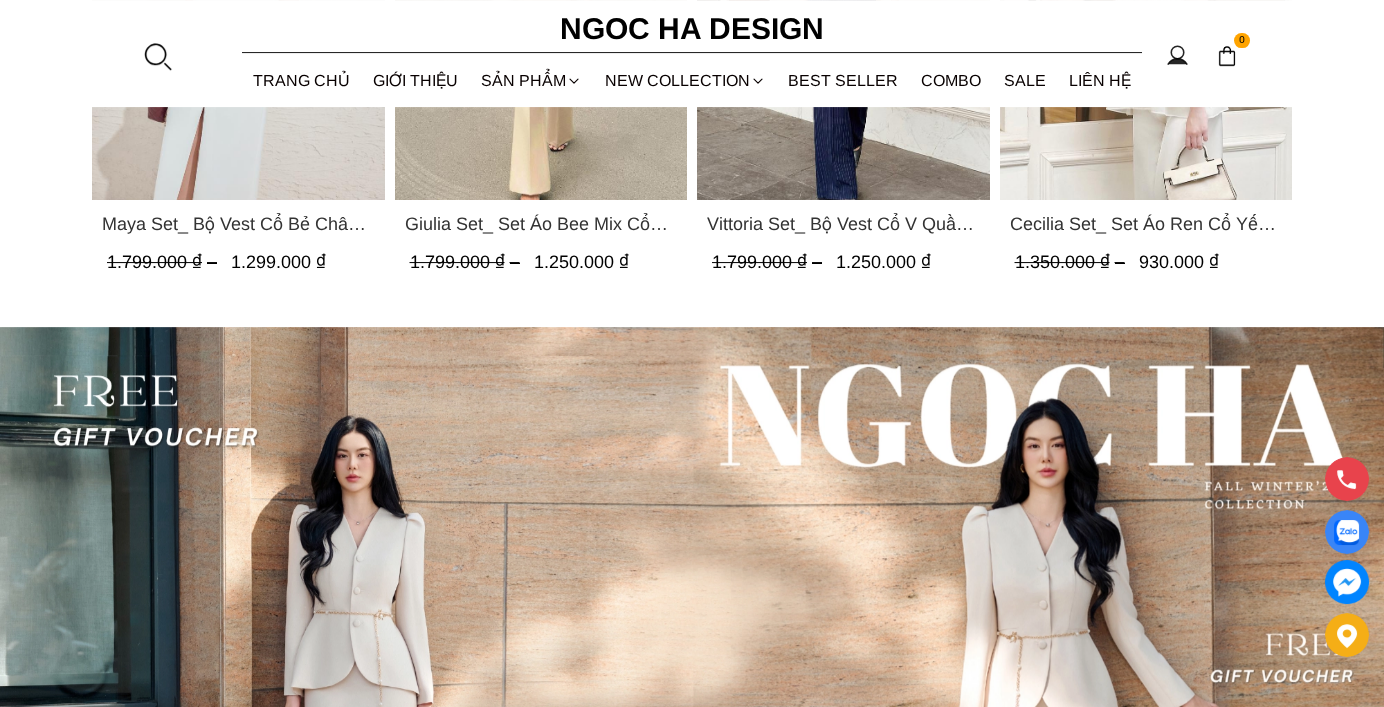 scroll, scrollTop: 4892, scrollLeft: 0, axis: vertical 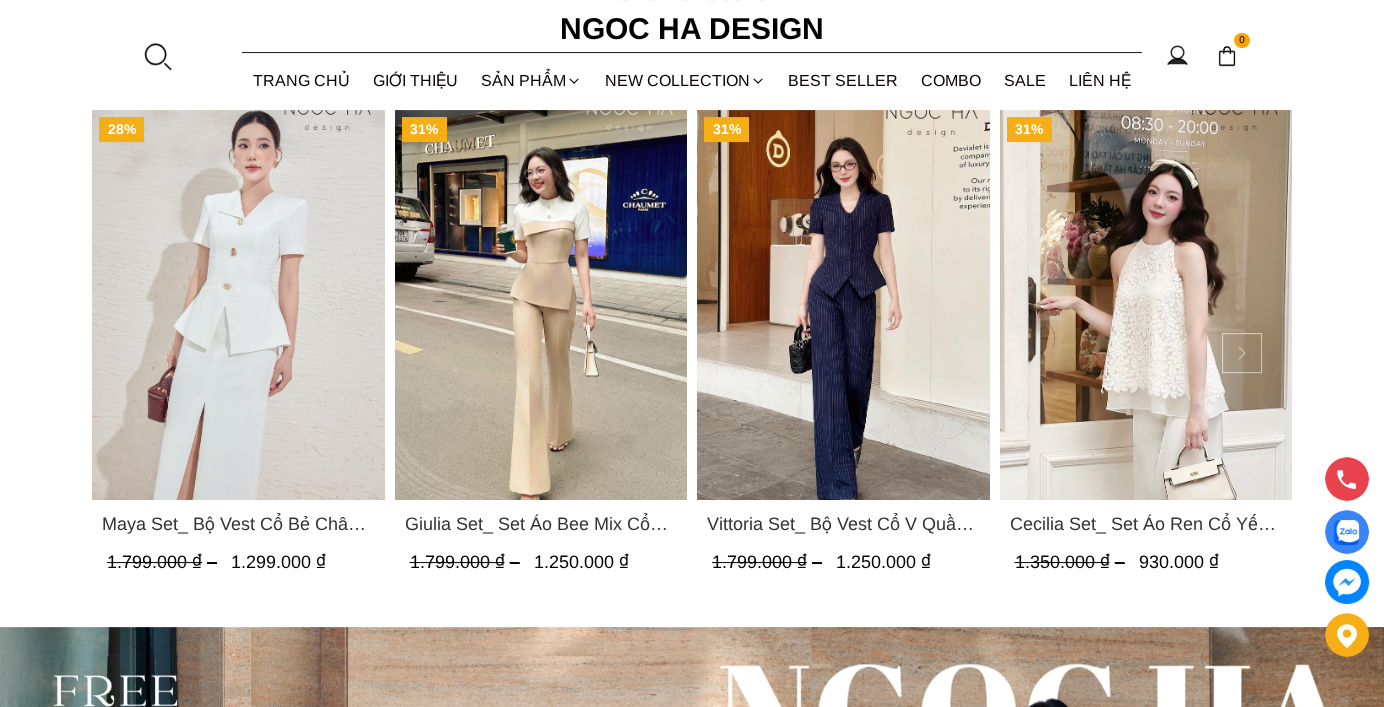 click at bounding box center [1242, 353] 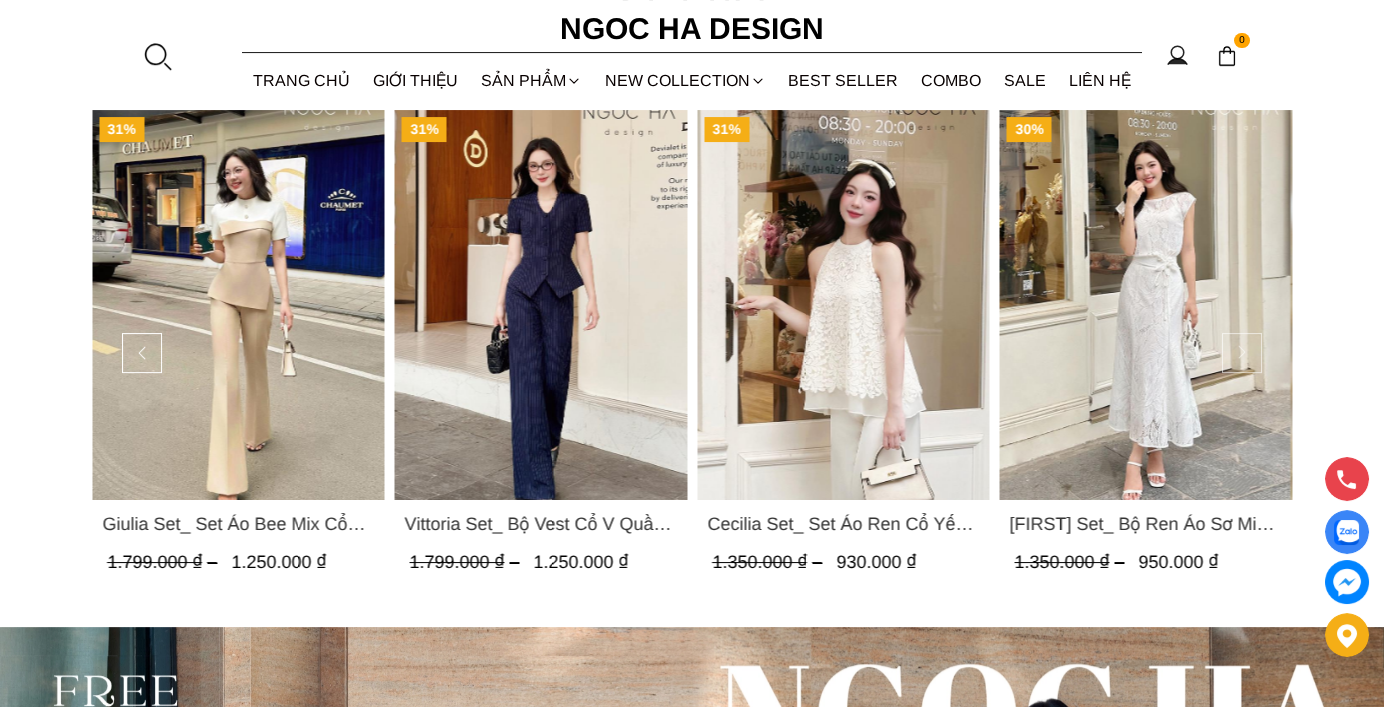 click at bounding box center [1242, 353] 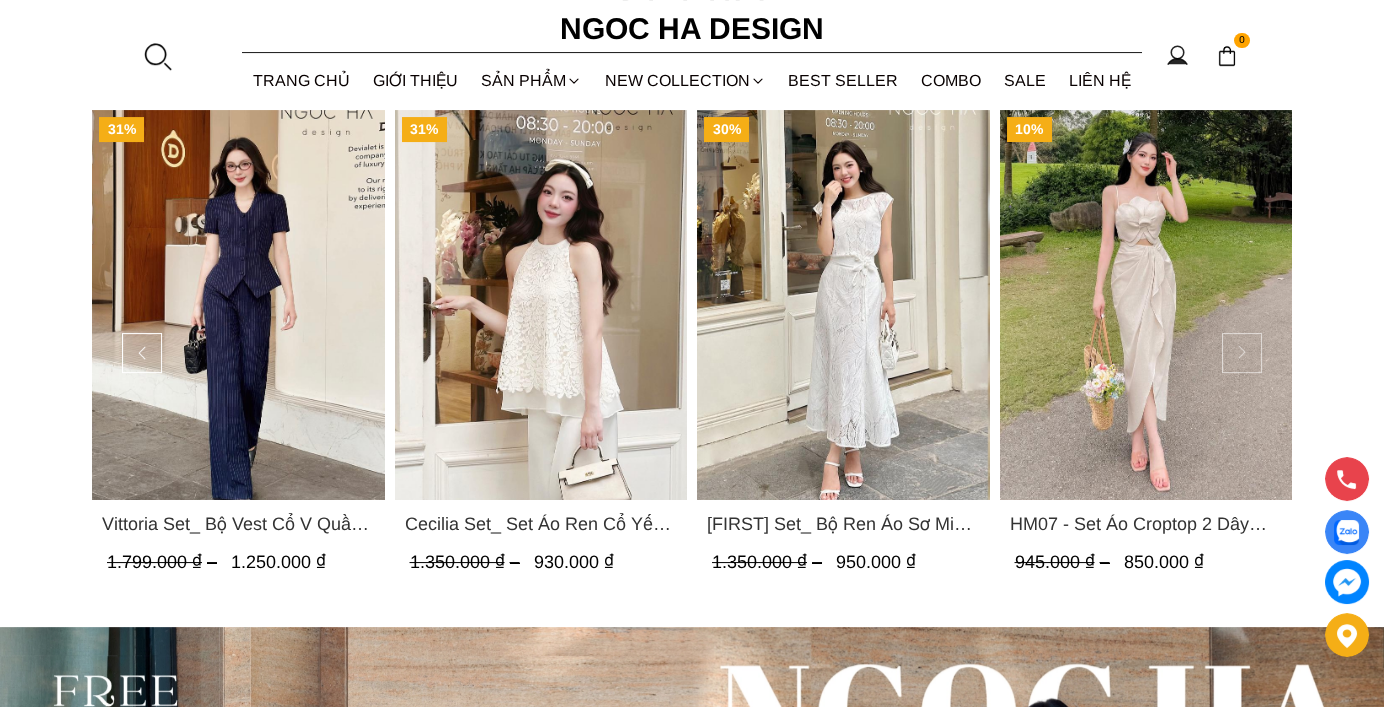 click at bounding box center [1242, 353] 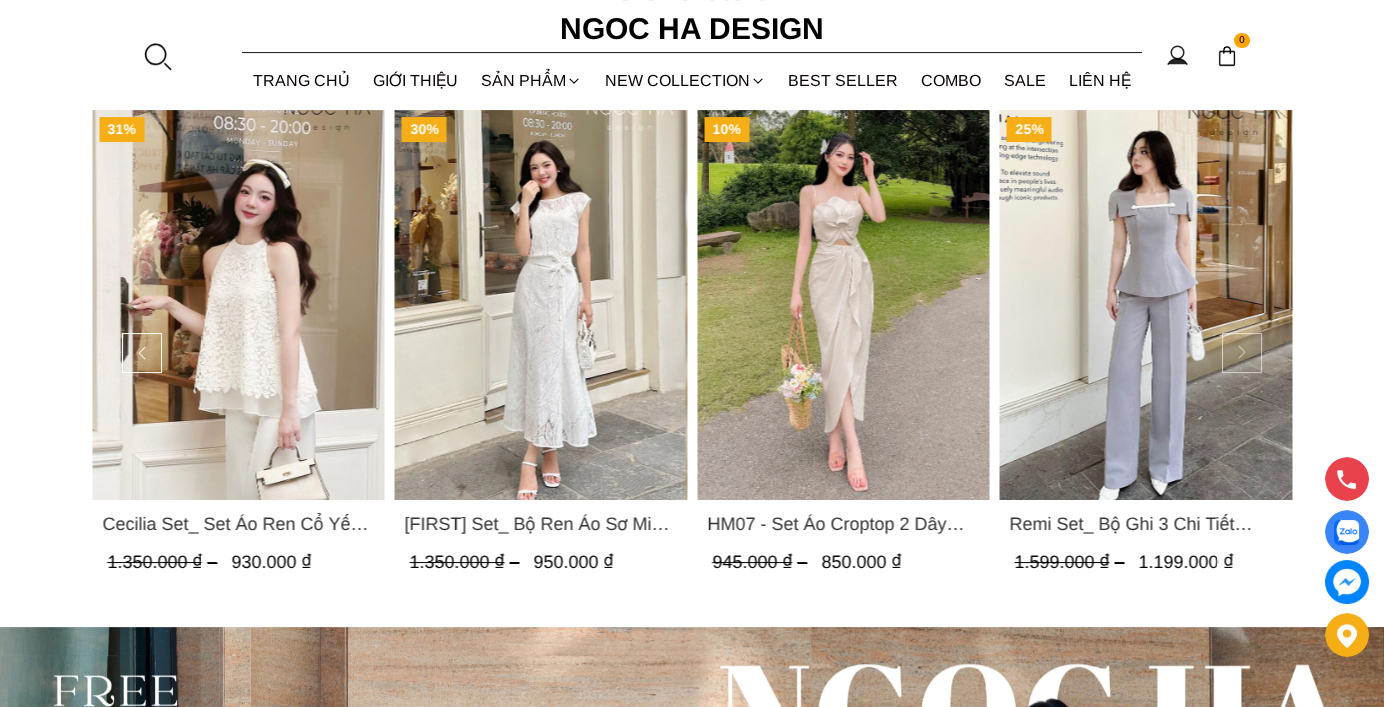 click at bounding box center (1242, 353) 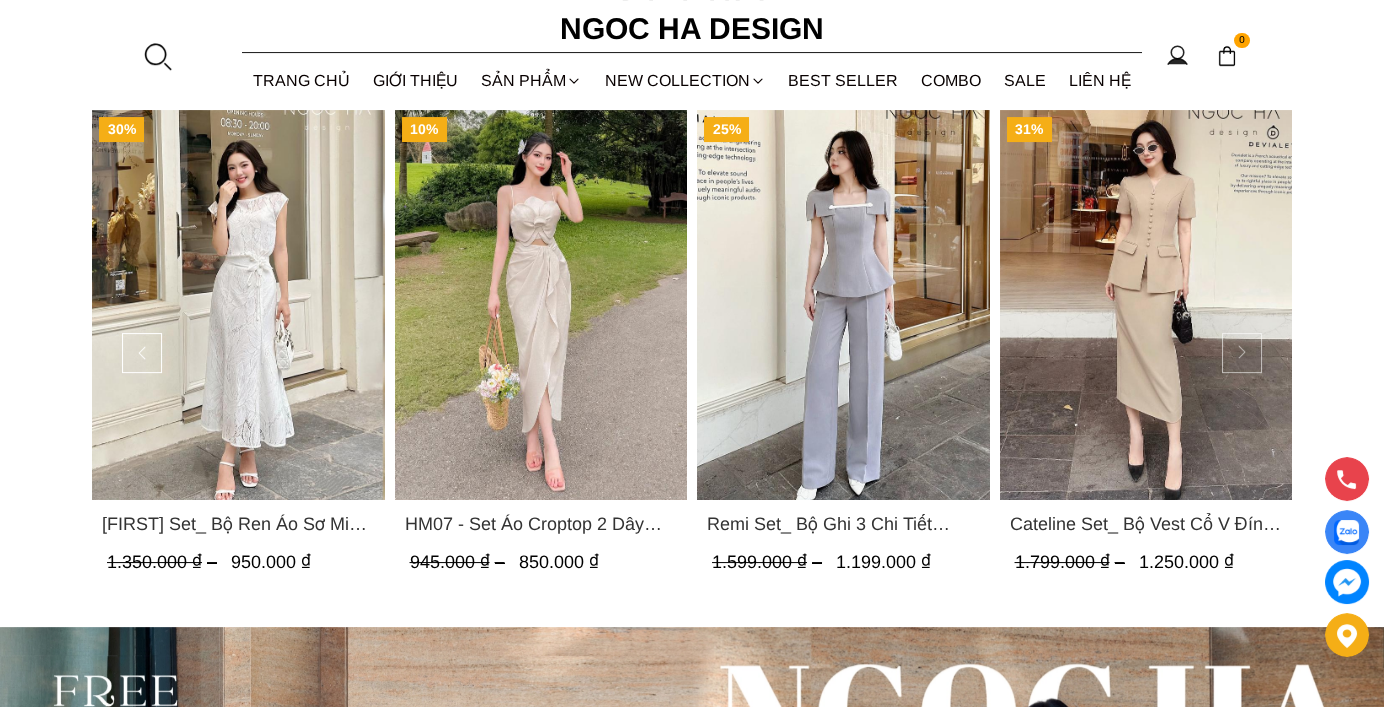 click at bounding box center [1242, 353] 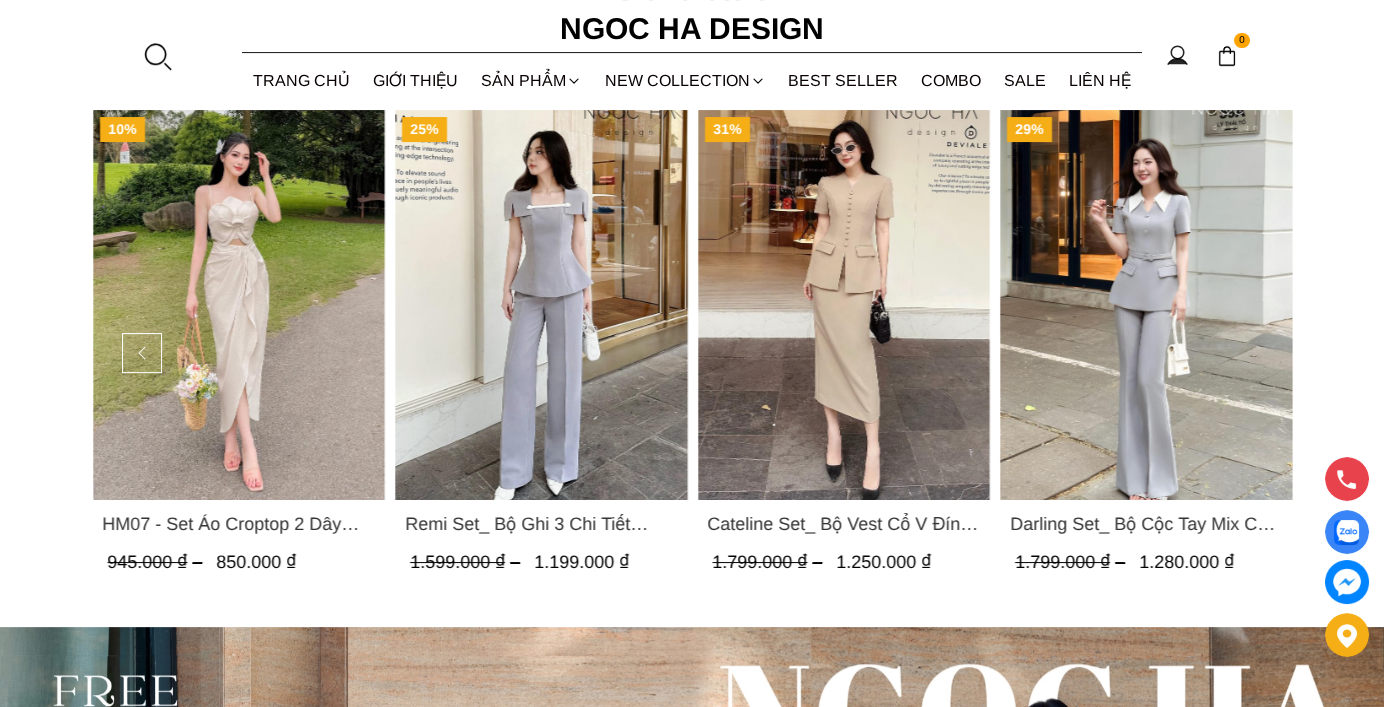click at bounding box center (1146, 305) 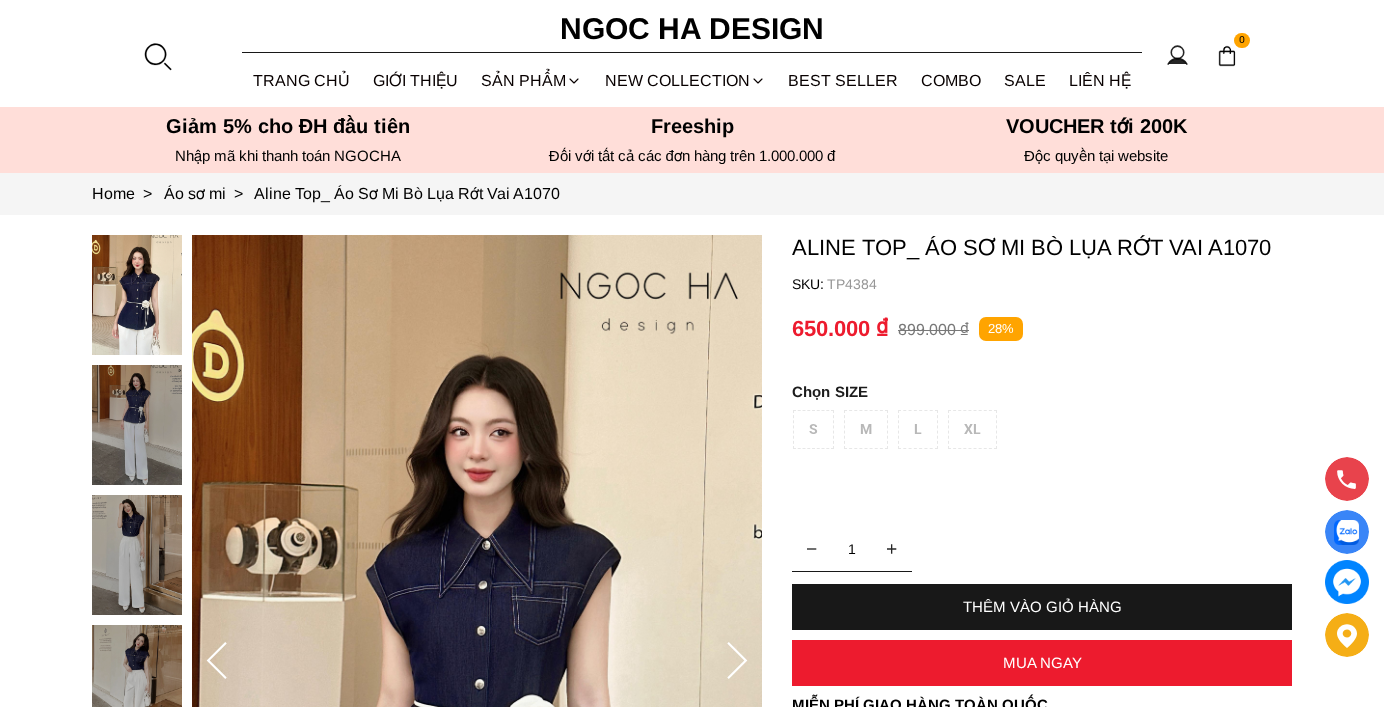 scroll, scrollTop: 0, scrollLeft: 0, axis: both 